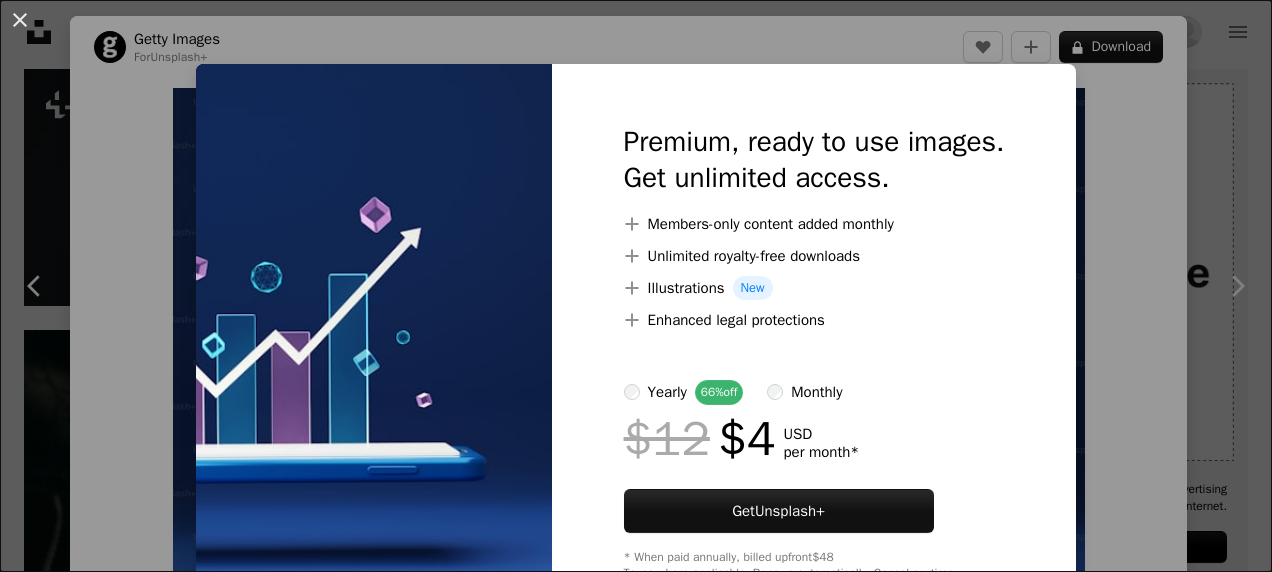scroll, scrollTop: 532, scrollLeft: 0, axis: vertical 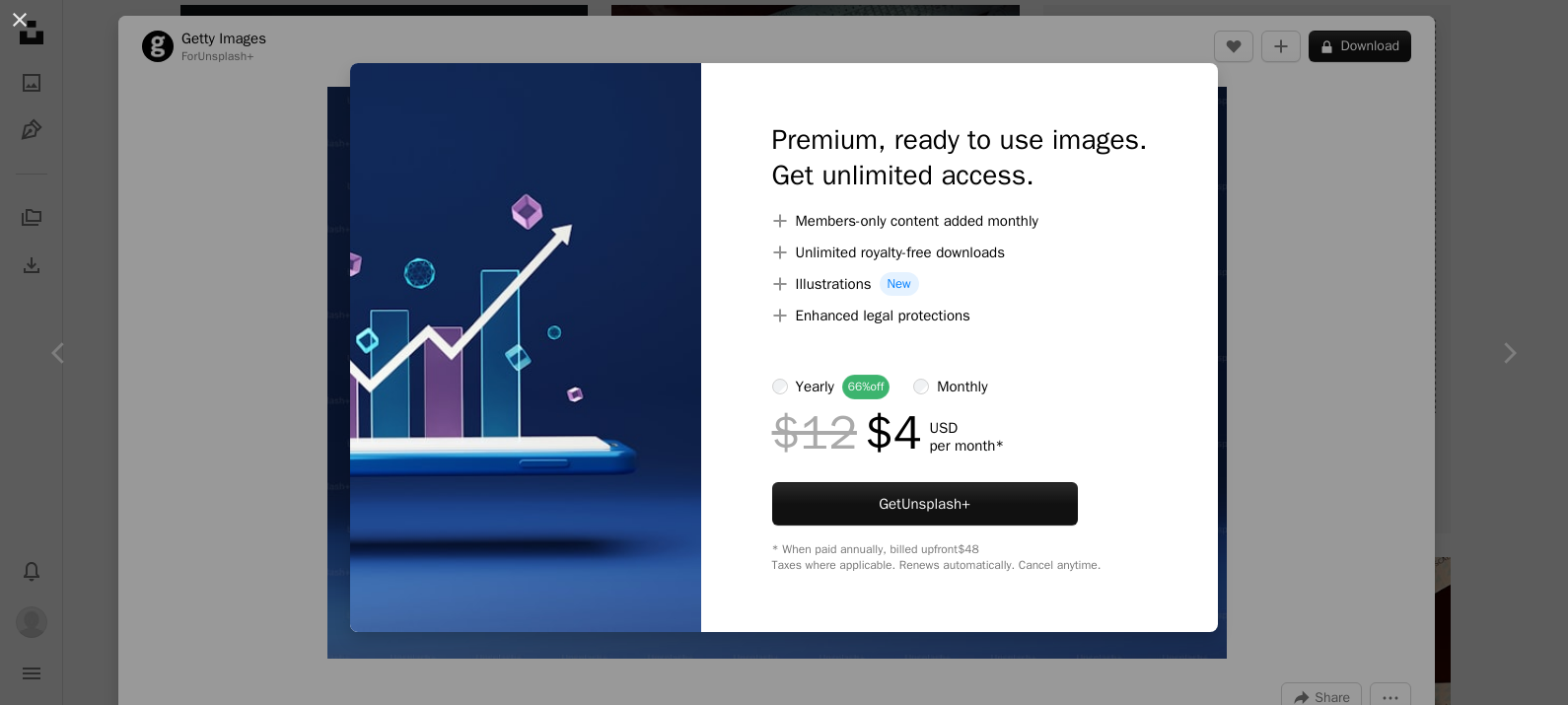 drag, startPoint x: 1280, startPoint y: 118, endPoint x: 1263, endPoint y: 387, distance: 269.53664 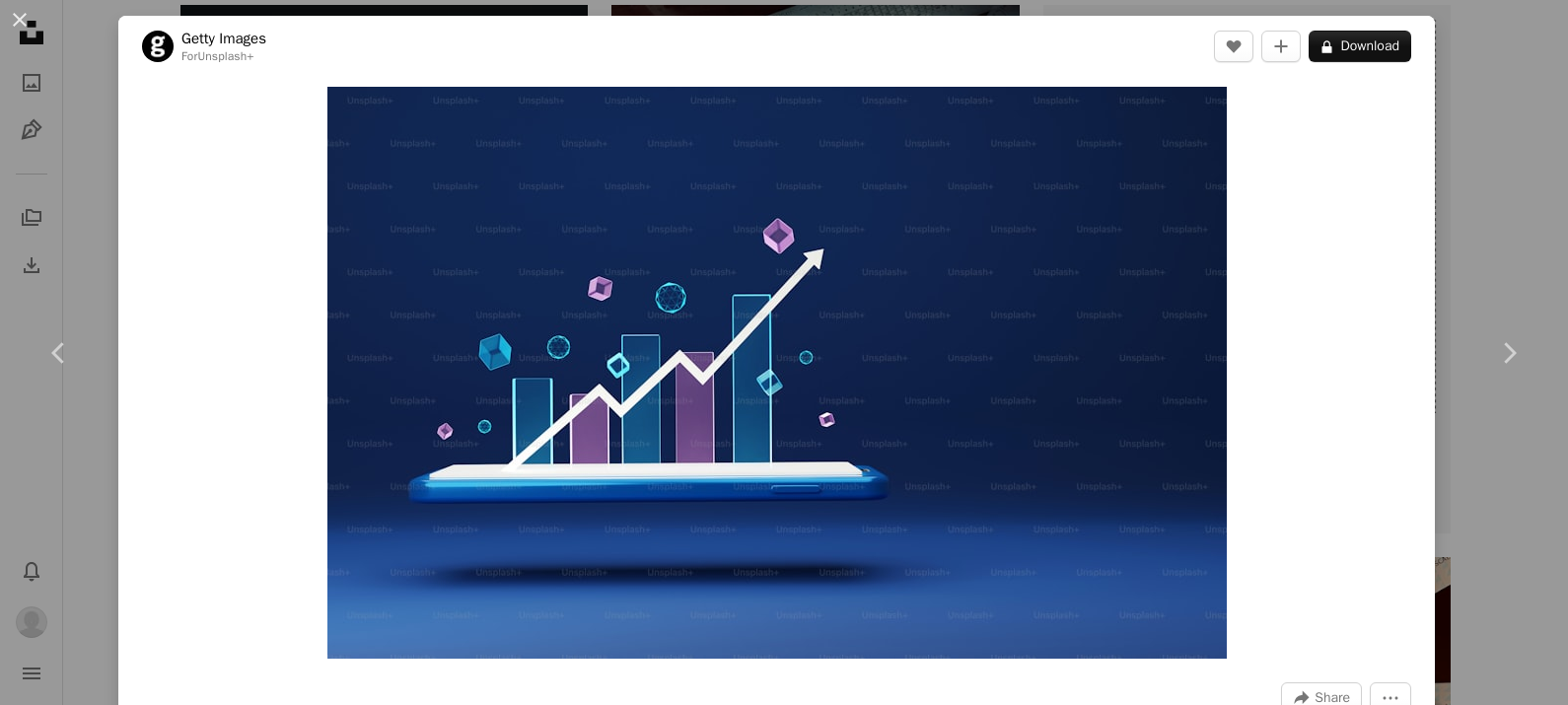 scroll, scrollTop: 656, scrollLeft: 0, axis: vertical 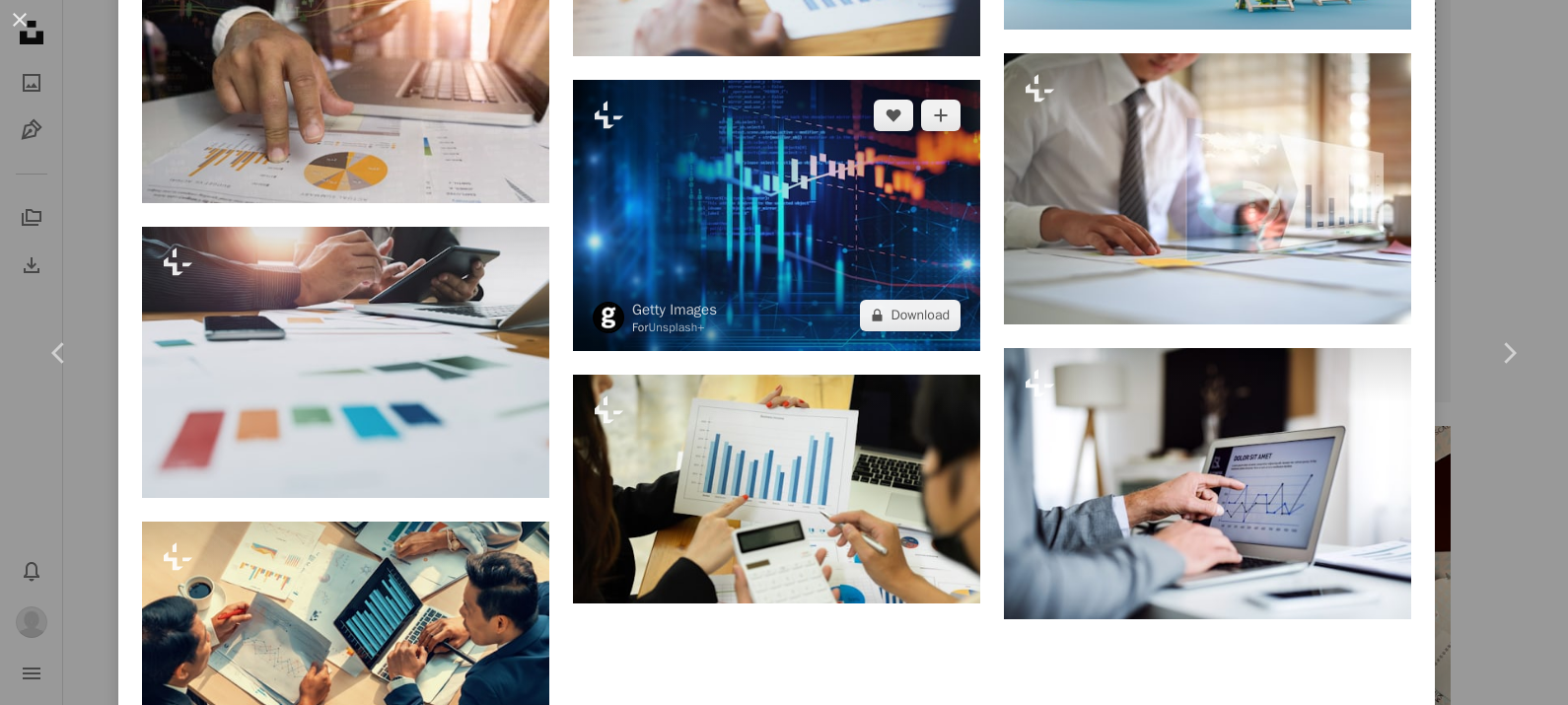 click at bounding box center [776, 215] 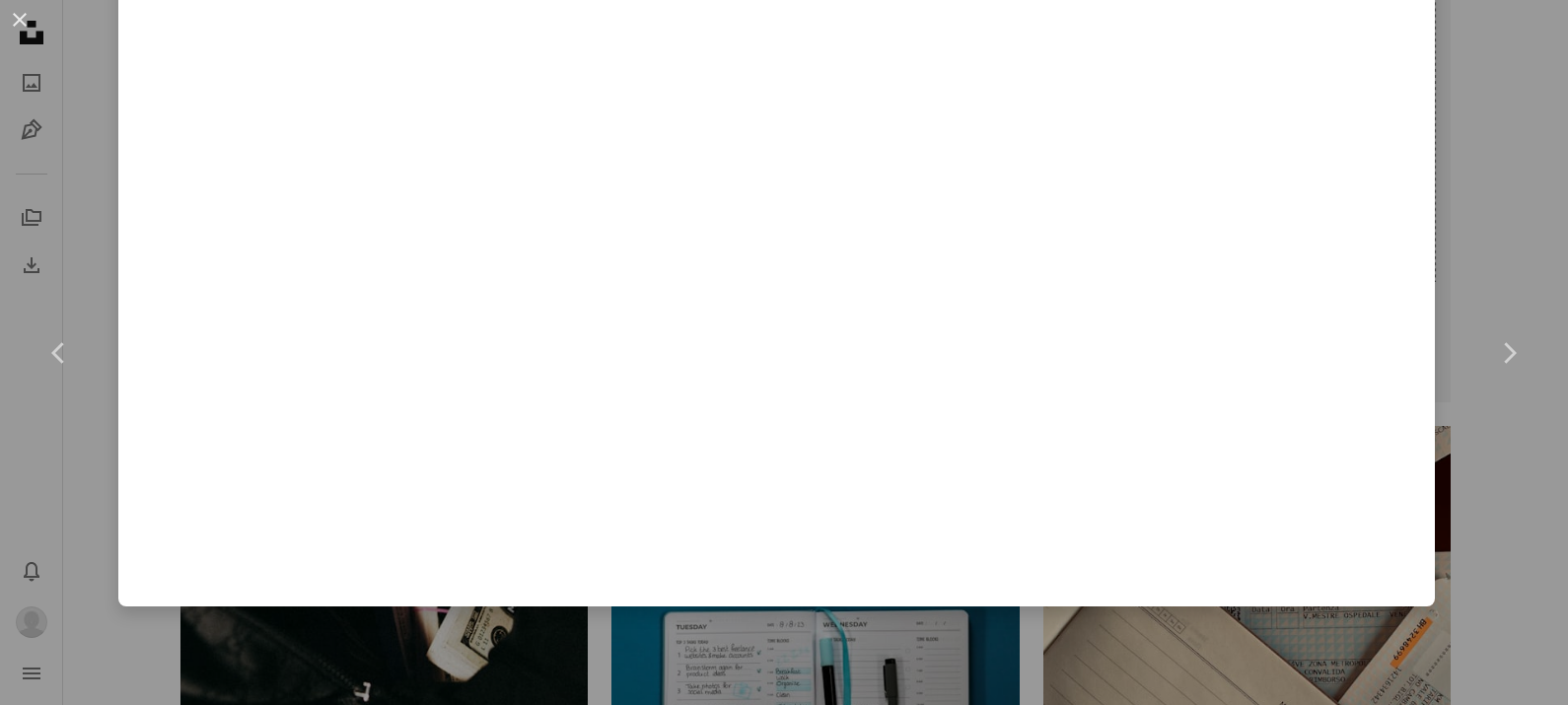 scroll, scrollTop: 0, scrollLeft: 0, axis: both 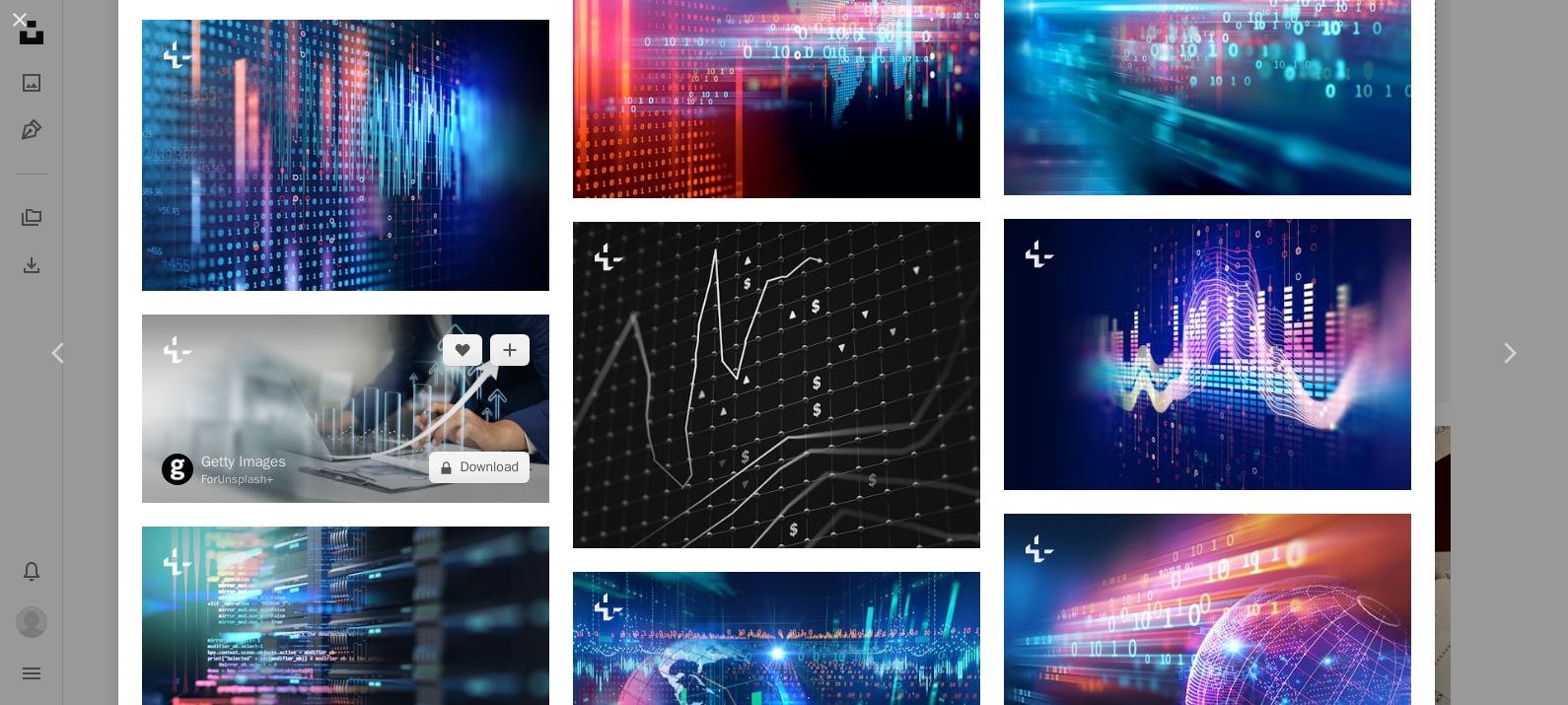 click at bounding box center [345, 408] 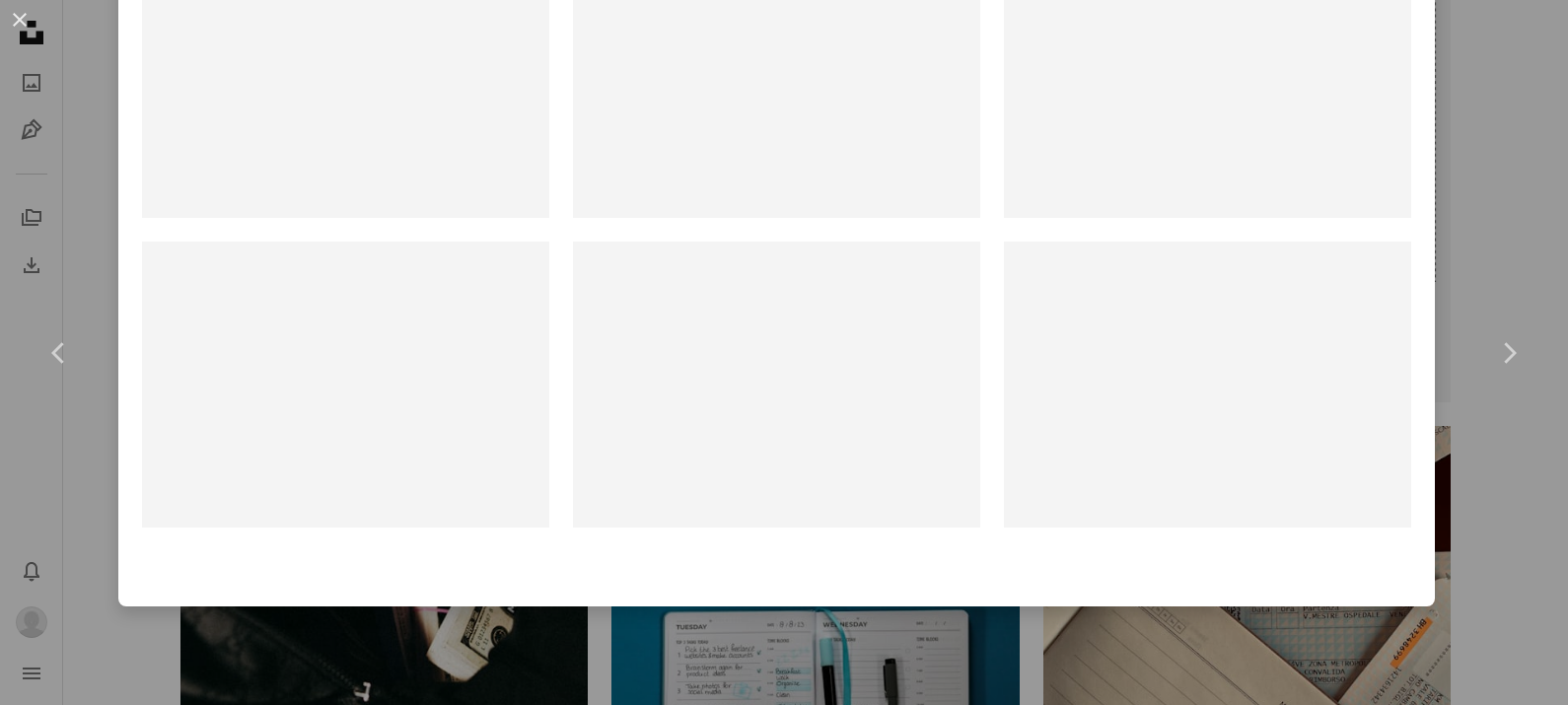 scroll, scrollTop: 0, scrollLeft: 0, axis: both 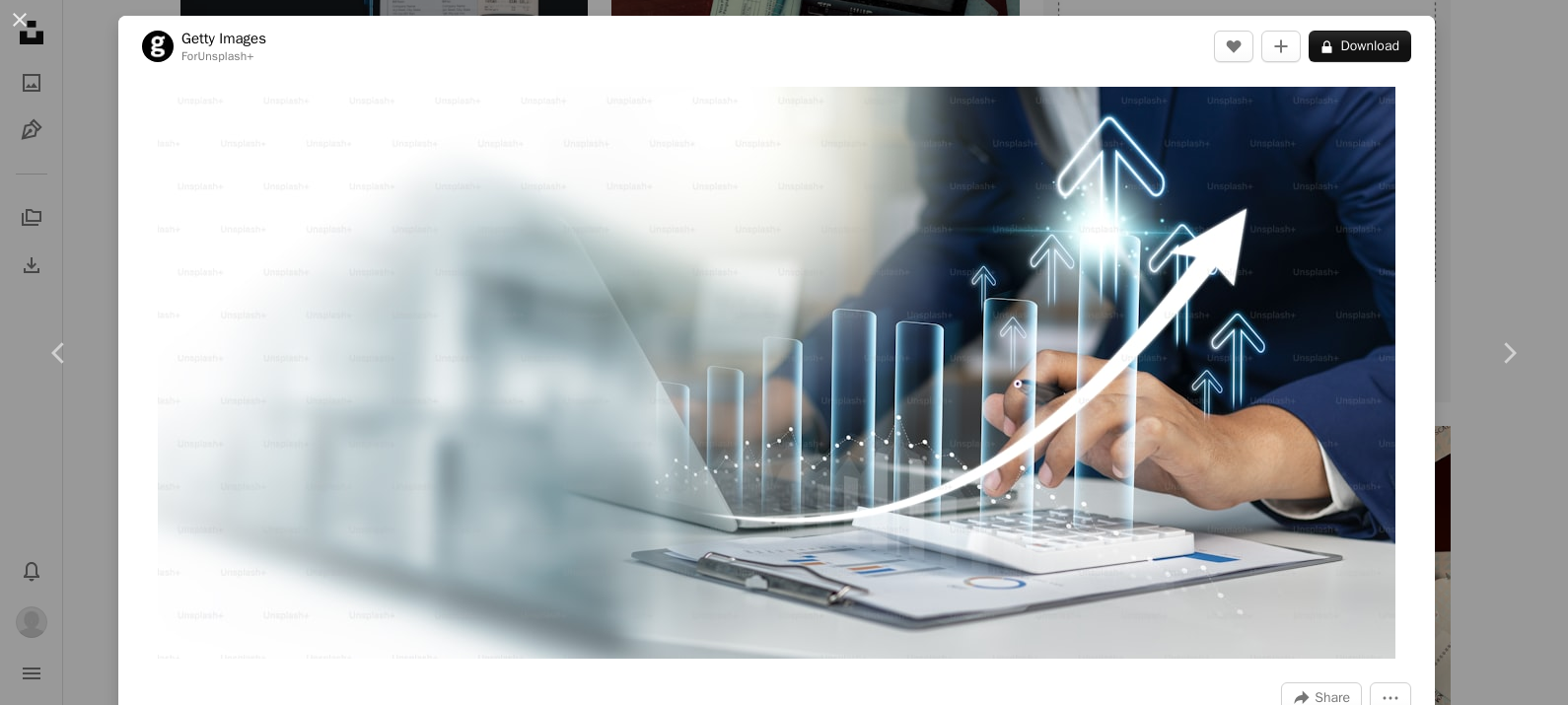 drag, startPoint x: 21, startPoint y: 12, endPoint x: 46, endPoint y: 1, distance: 27.313001 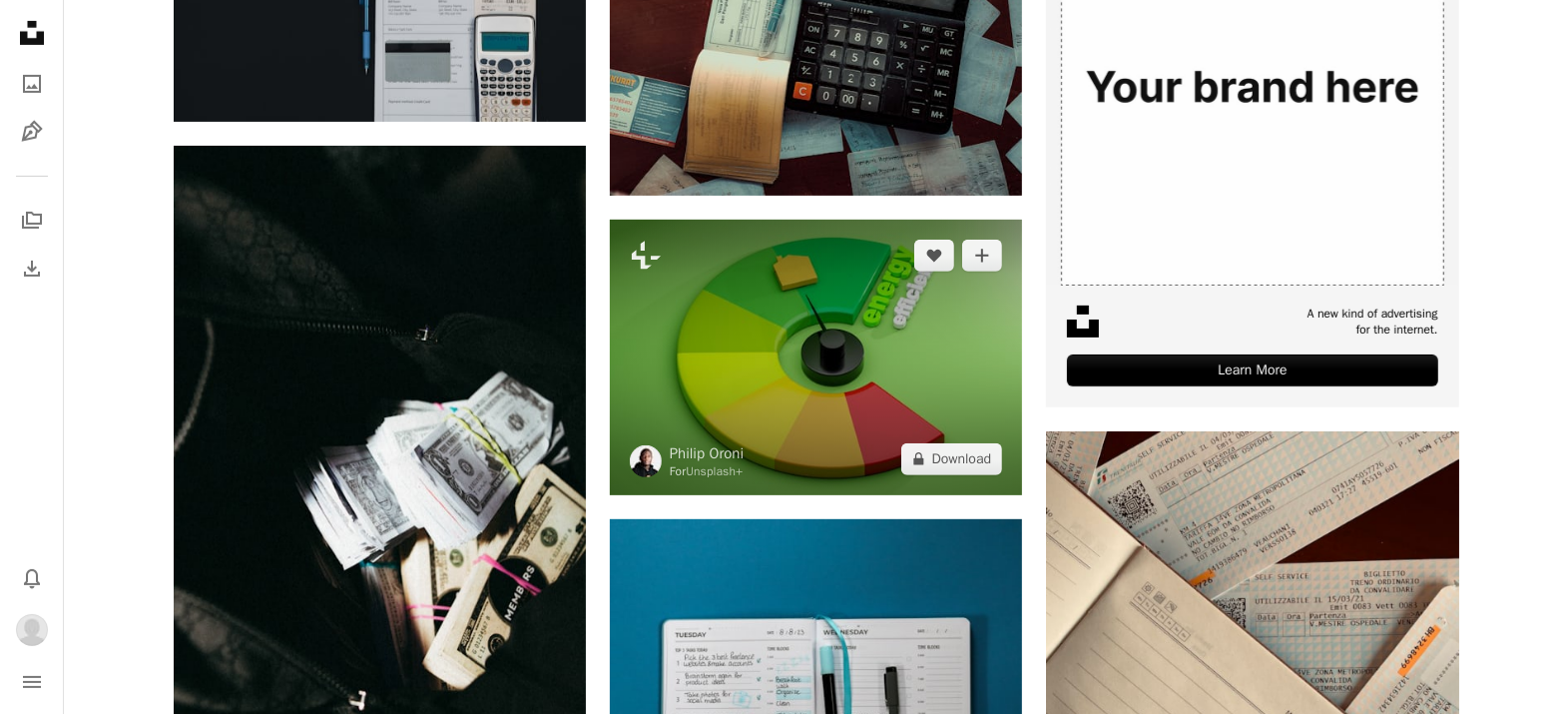 click at bounding box center [815, 357] 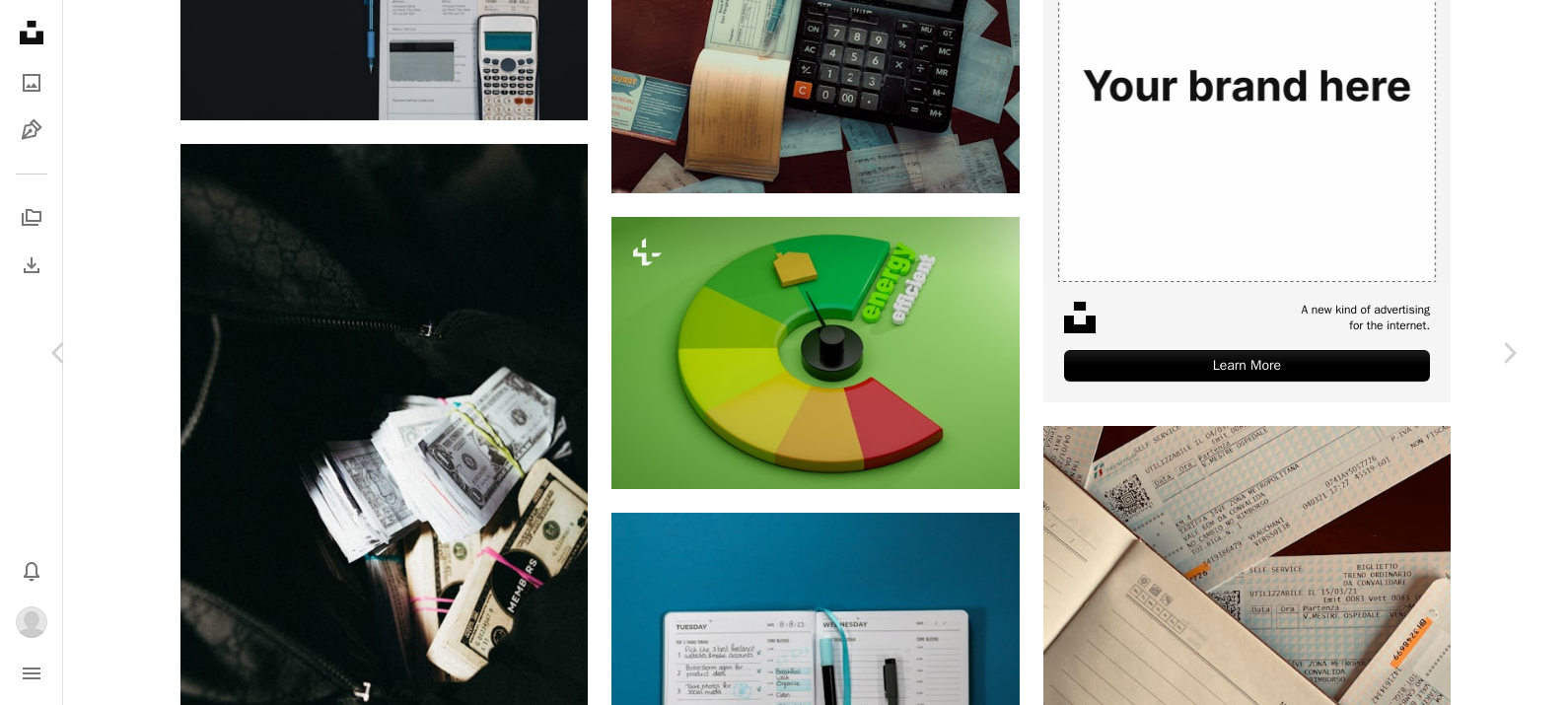 scroll, scrollTop: 2884, scrollLeft: 0, axis: vertical 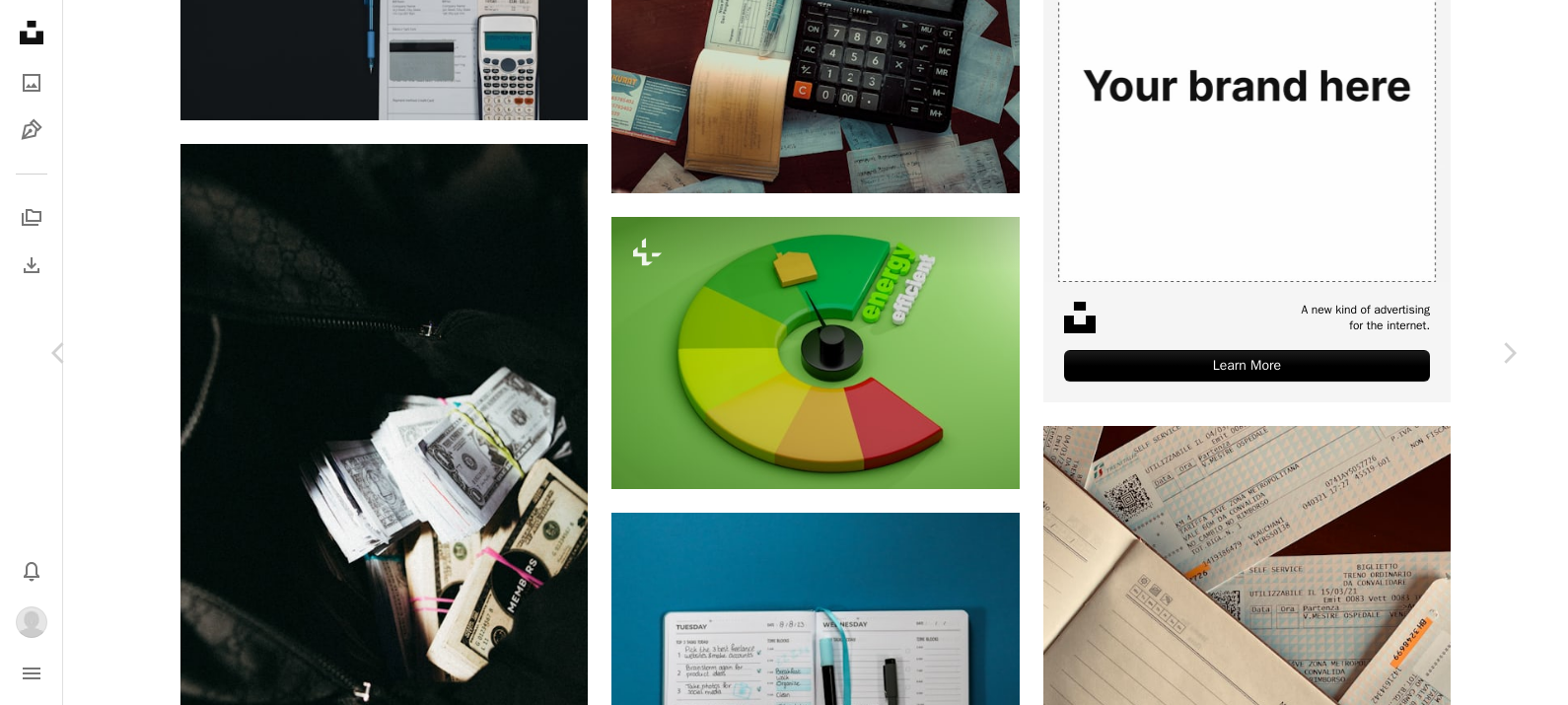 click on "An X shape" at bounding box center (20, 20) 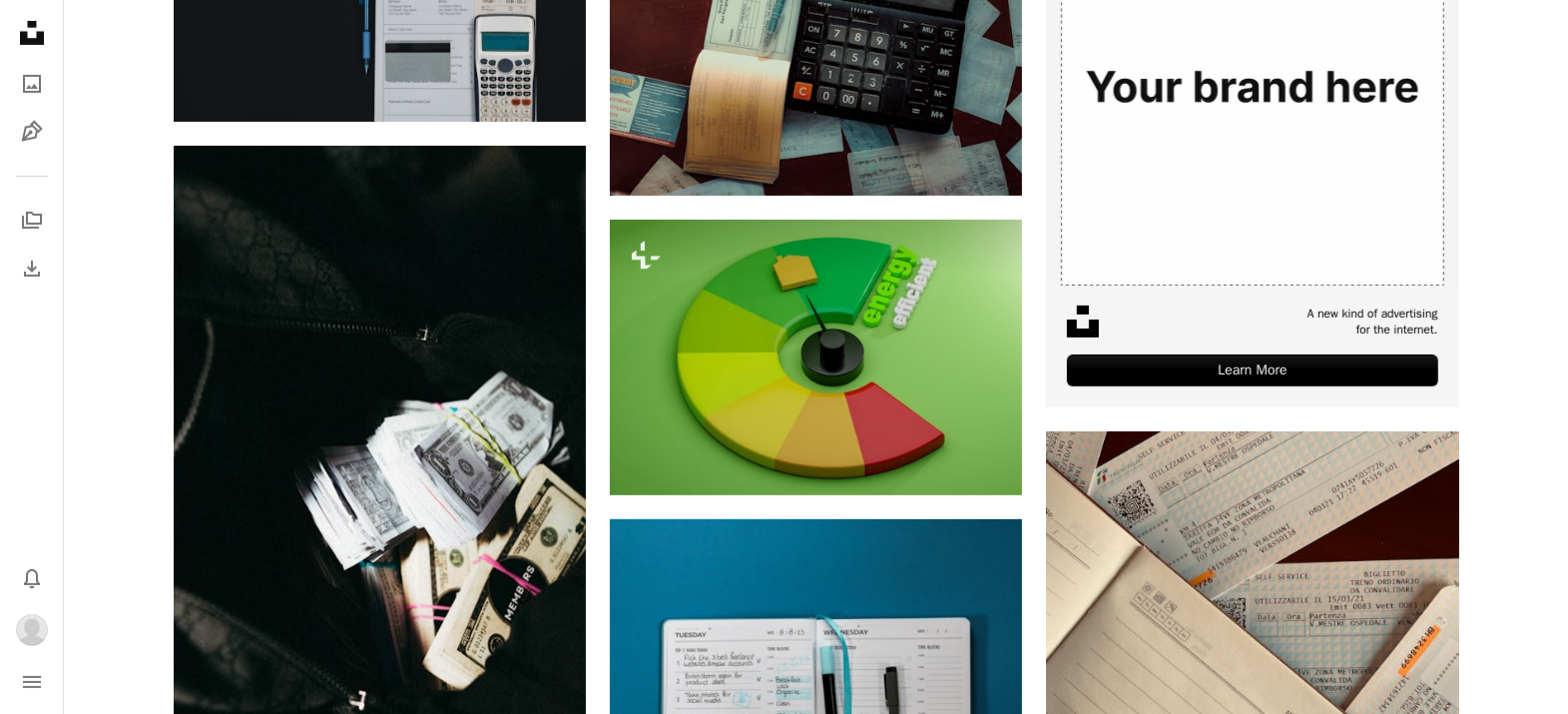 scroll, scrollTop: 0, scrollLeft: 0, axis: both 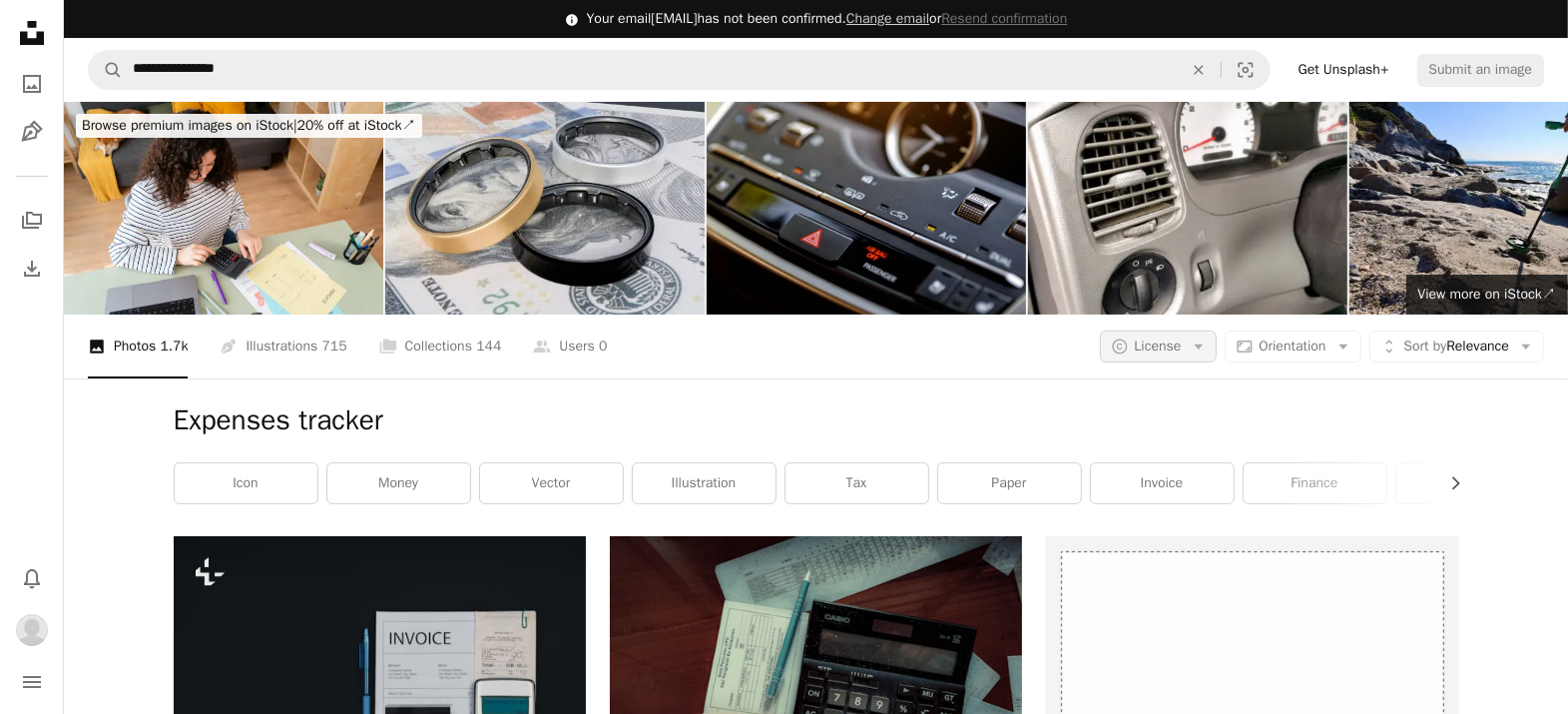 click on "A copyright icon © License Arrow down" at bounding box center [1158, 347] 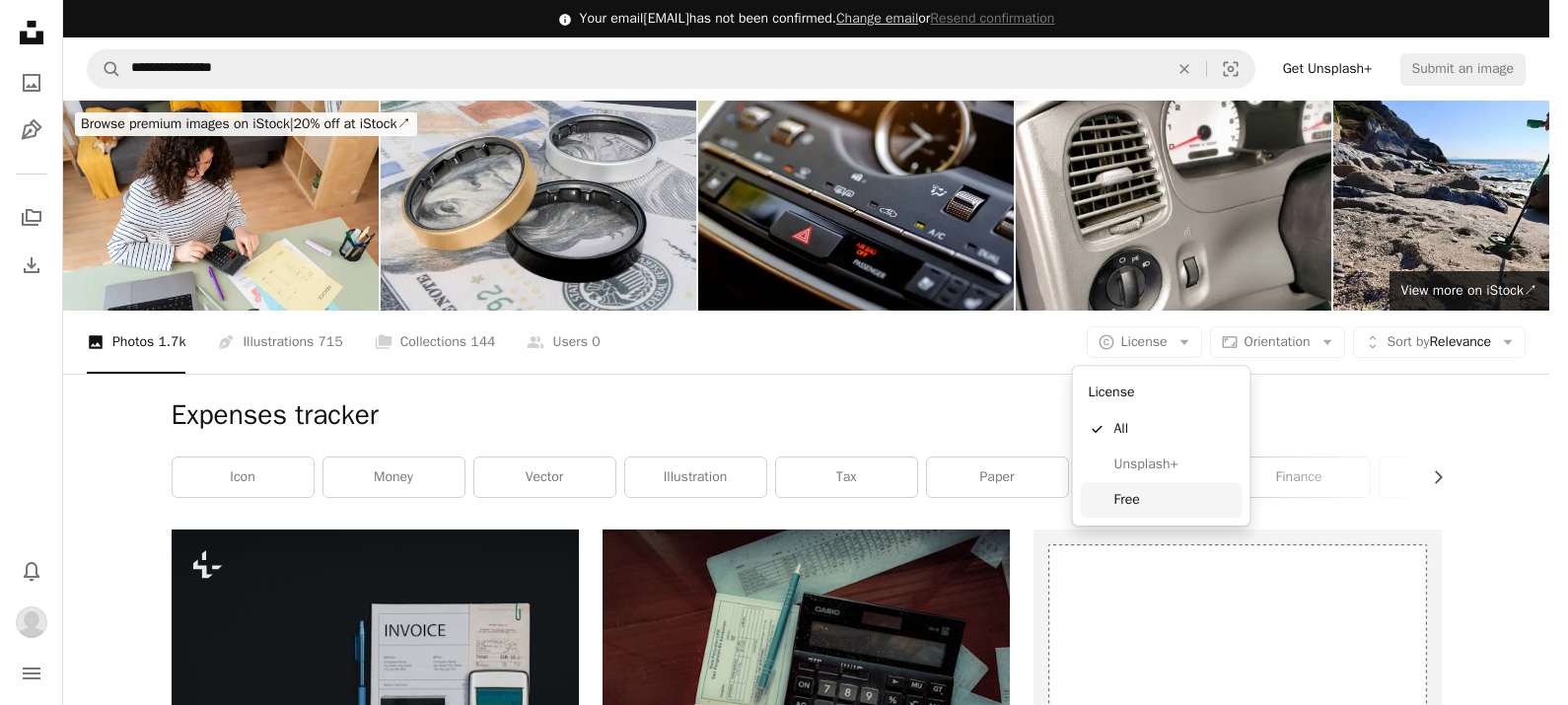 click on "Free" at bounding box center (1175, 500) 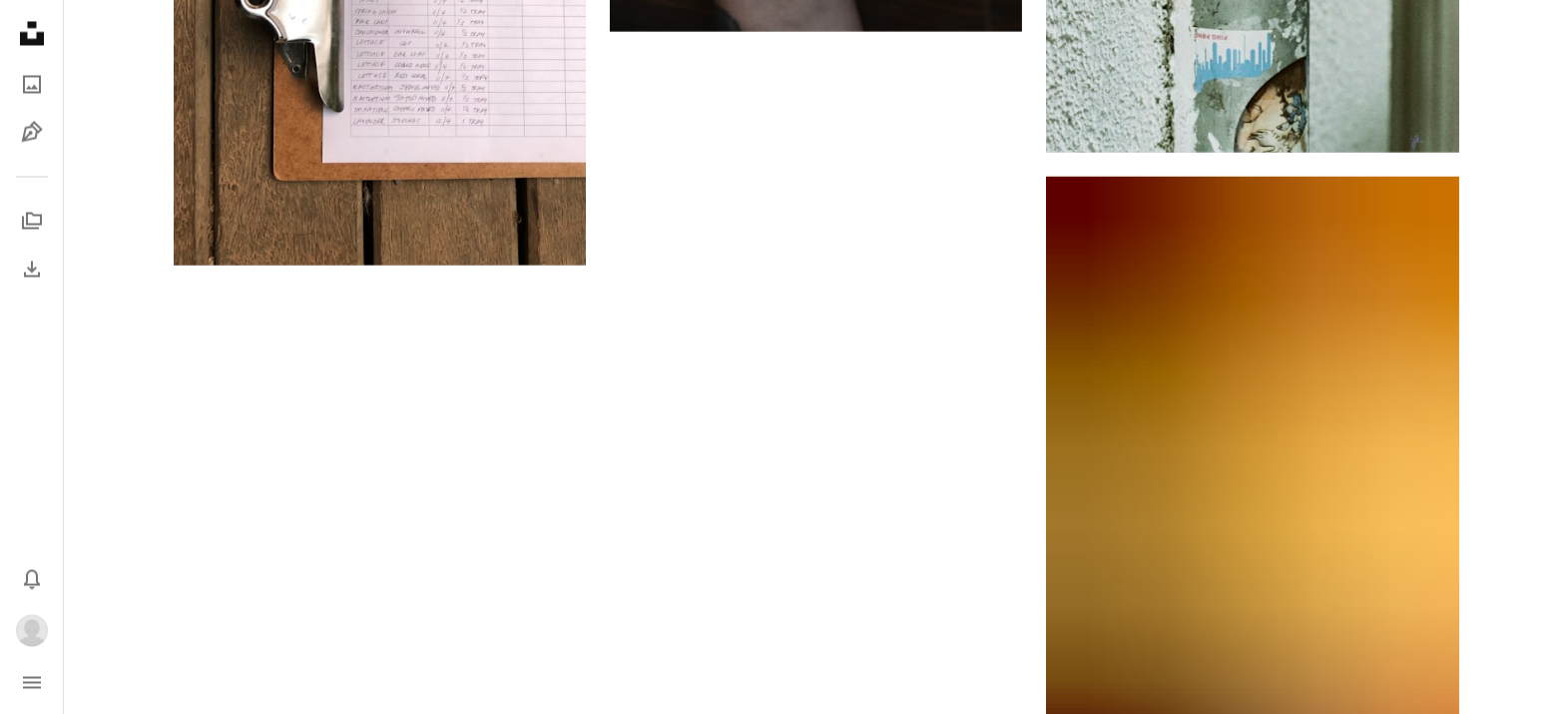 scroll, scrollTop: 3133, scrollLeft: 0, axis: vertical 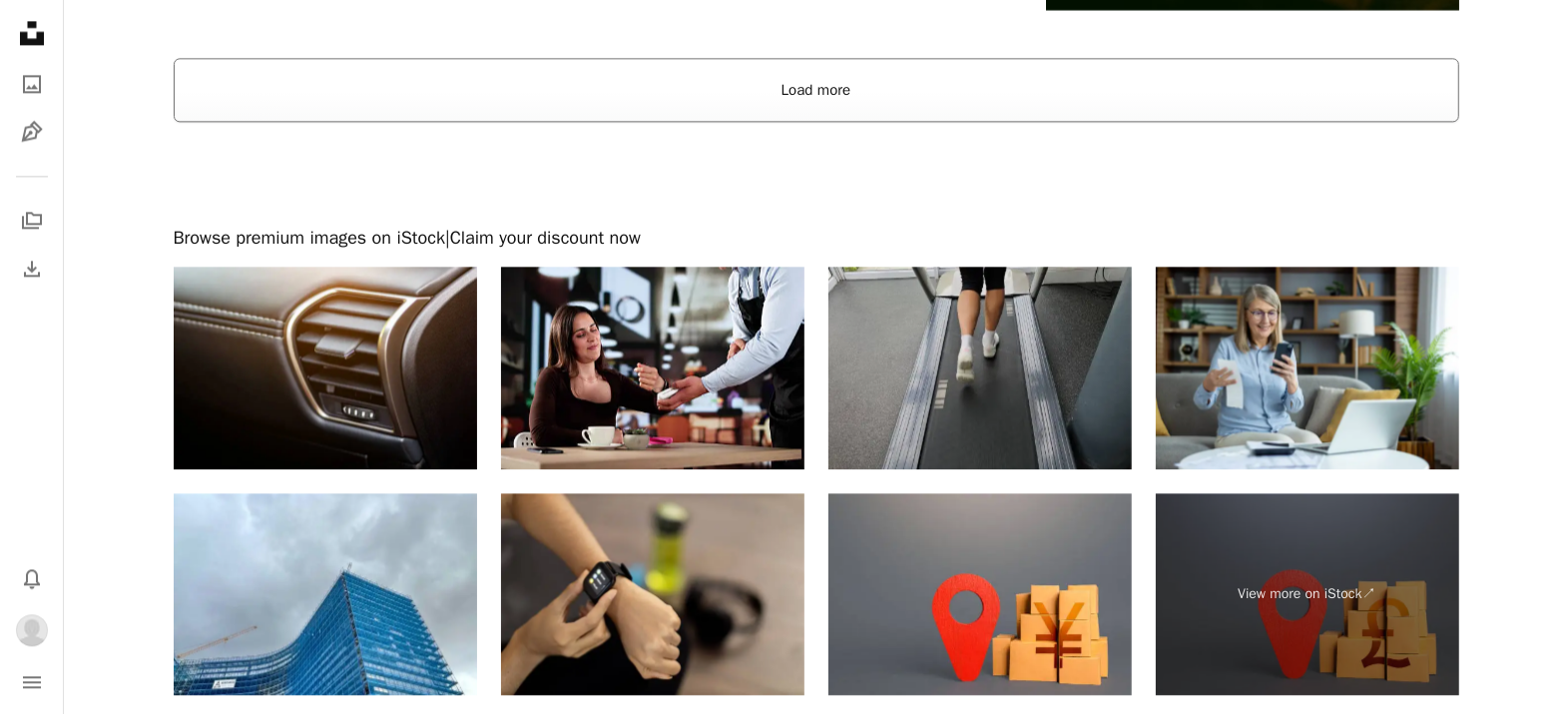 click on "Load more" at bounding box center [816, 90] 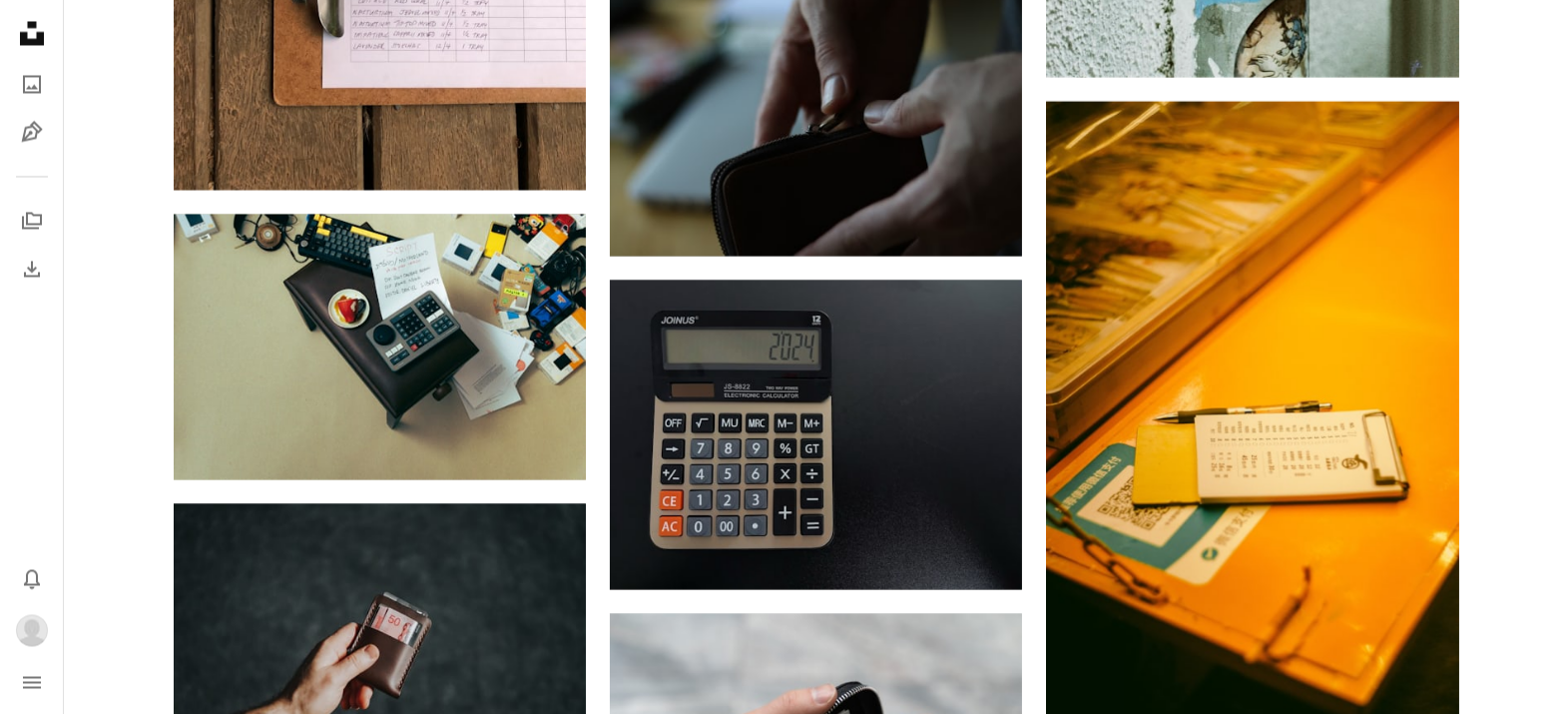 scroll, scrollTop: 3131, scrollLeft: 0, axis: vertical 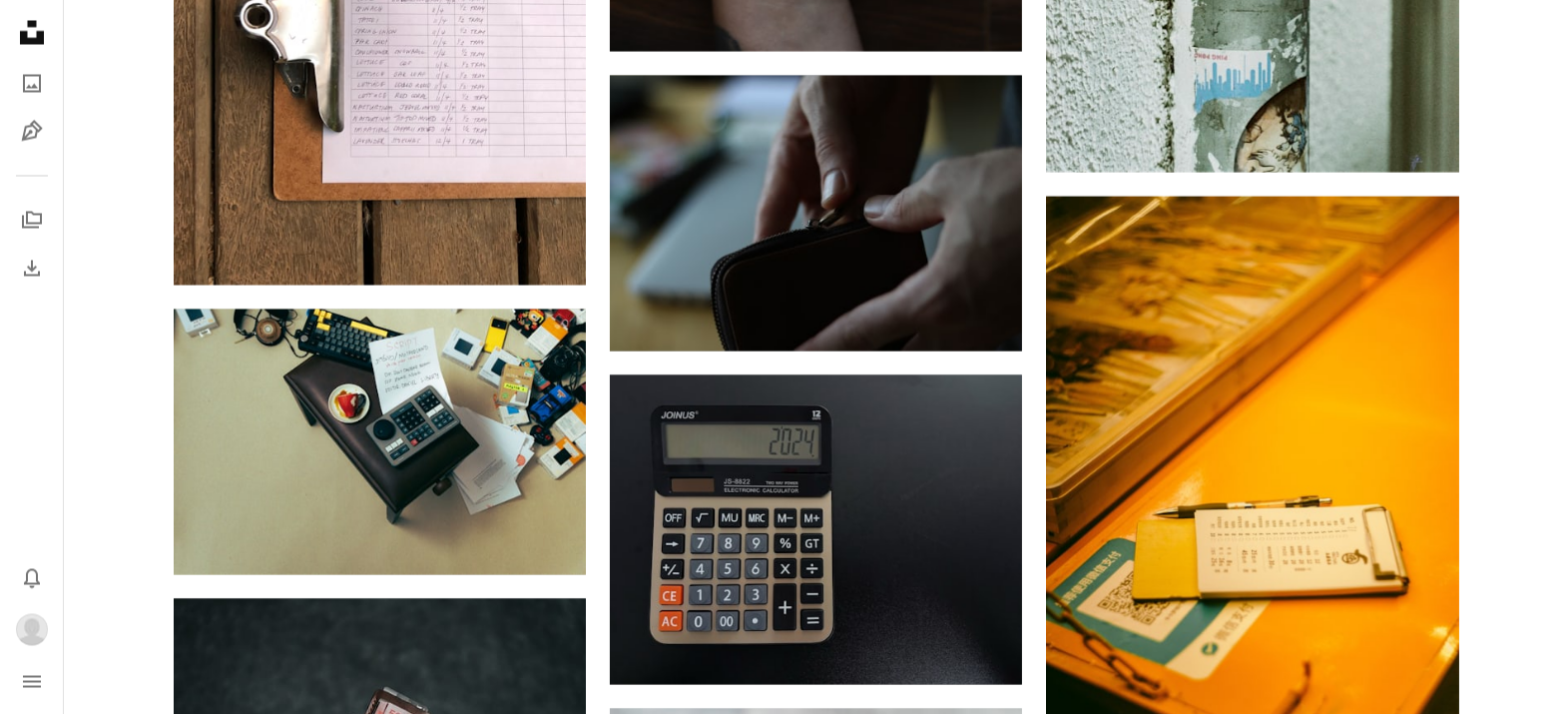 click on "A heart A plus sign FIN Available for hire A checkmark inside of a circle Arrow pointing down A heart A plus sign [FIRST] [LAST] Arrow pointing down A heart A plus sign Alicia Christin Gerald Arrow pointing down A heart A plus sign Kisetsu Co Arrow pointing down A heart A plus sign My Profit Tutor Arrow pointing down A heart A plus sign Kelly Sikkema Arrow pointing down A heart A plus sign Alexey Demidov Arrow pointing down A heart A plus sign Eco Warrior Princess Arrow pointing down A heart A plus sign [FIRST] [LAST] Available for hire A checkmark inside of a circle Arrow pointing down A heart A plus sign Mike Montgomery Available for hire A checkmark inside of a circle Arrow pointing down –– ––– ––– –– ––– – ––– ––– –––– – – –– ––– – – ––– –– –– –––– –– The best in on-brand content creation Learn More A heart A plus sign [FIRST] [LAST] Arrow pointing down A heart A plus sign Pablo García Saldaña A heart Supply" at bounding box center [815, 1356] 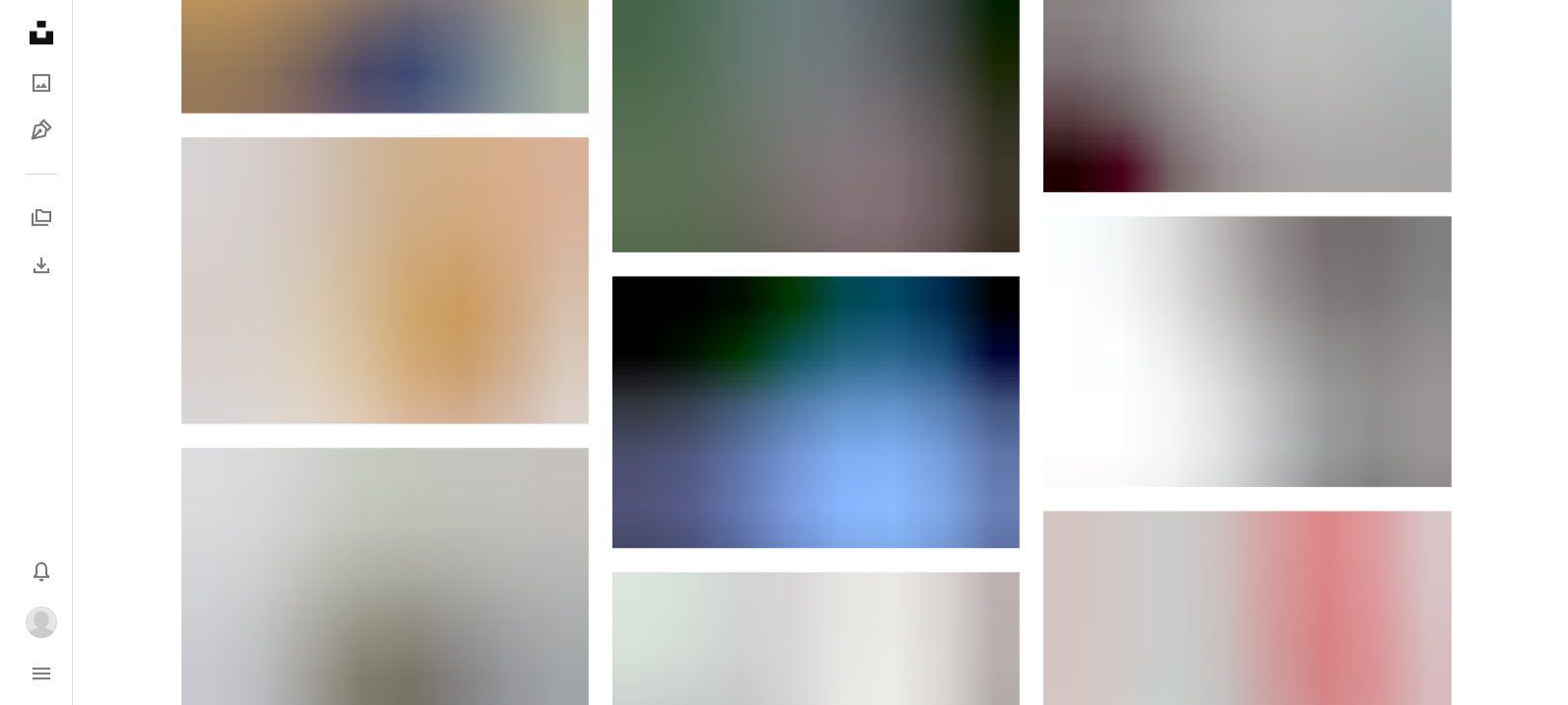 scroll, scrollTop: 5342, scrollLeft: 0, axis: vertical 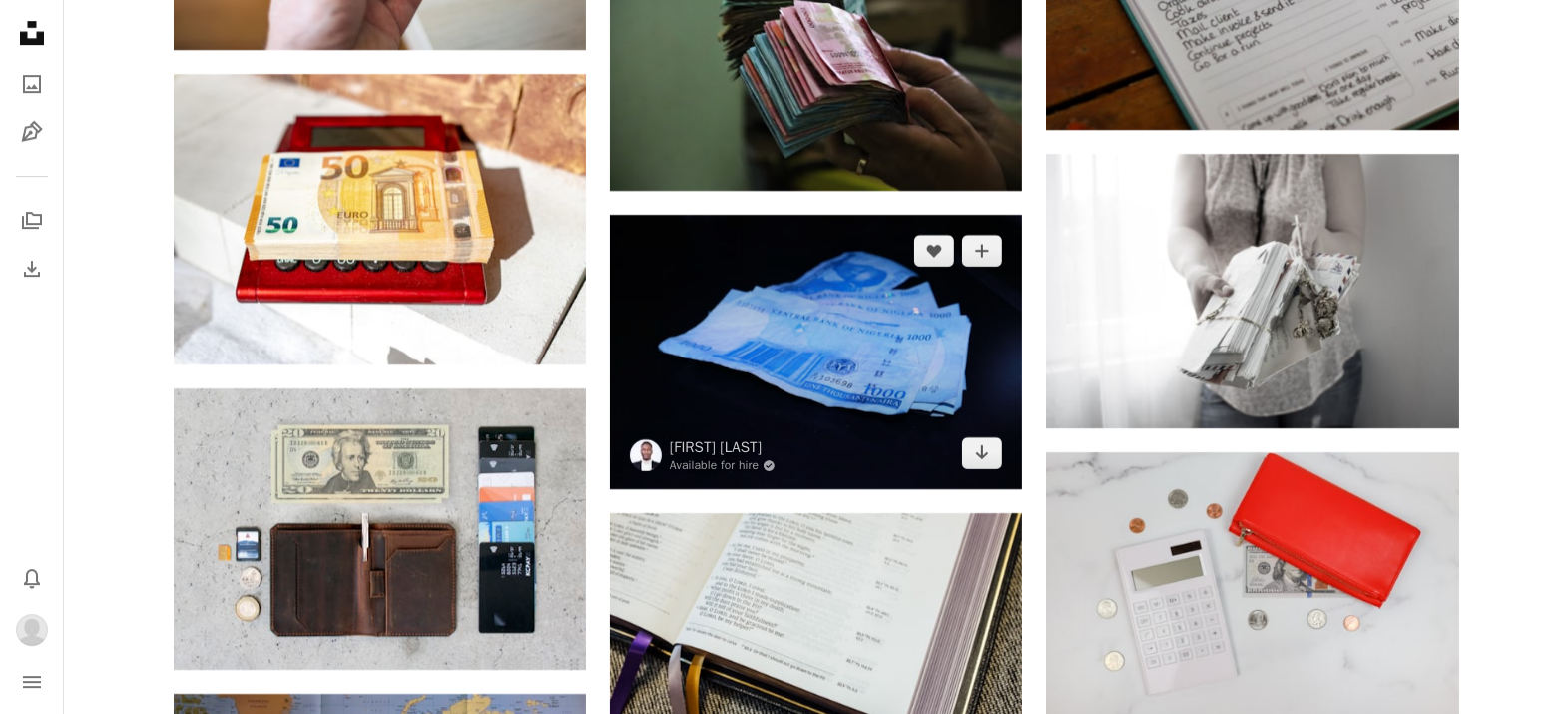 click at bounding box center [815, 352] 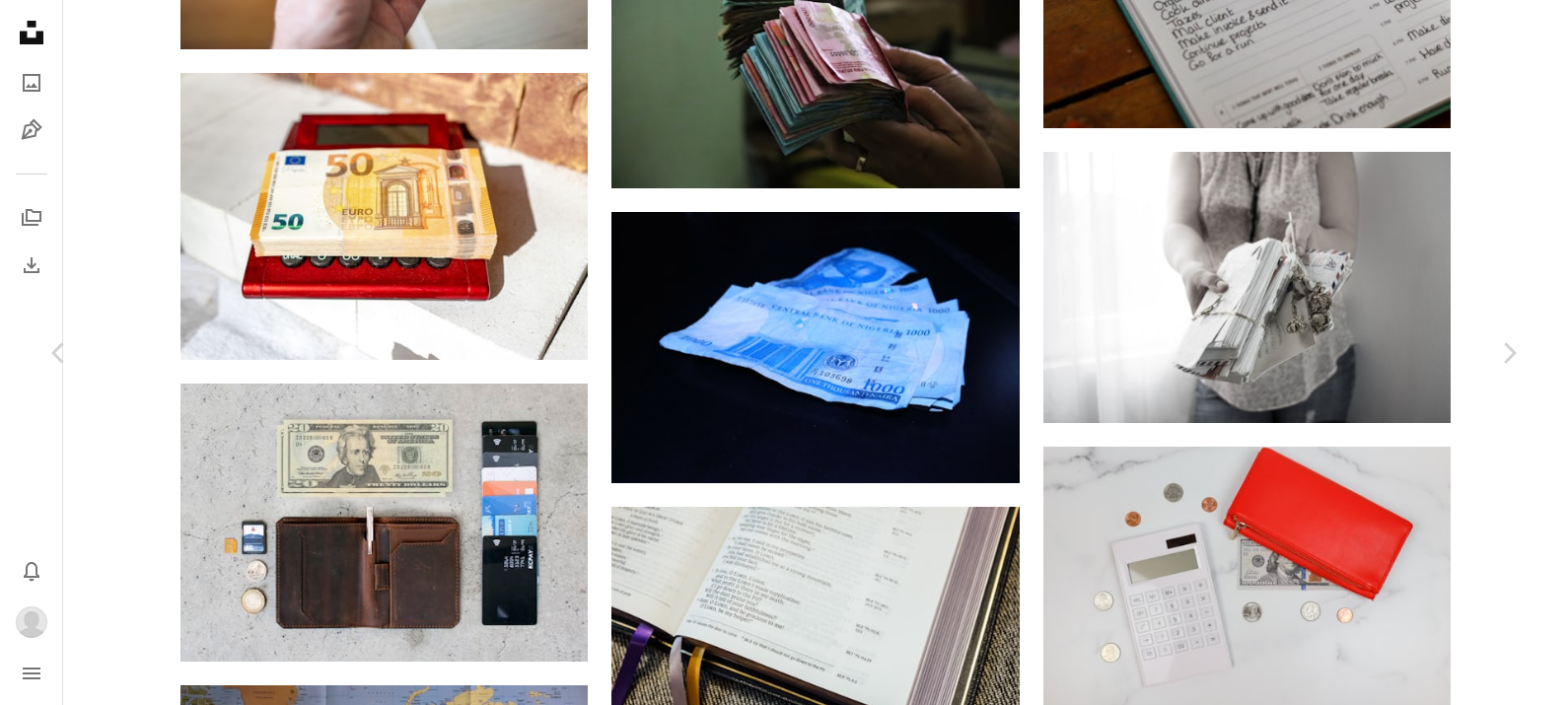 scroll, scrollTop: 5184, scrollLeft: 0, axis: vertical 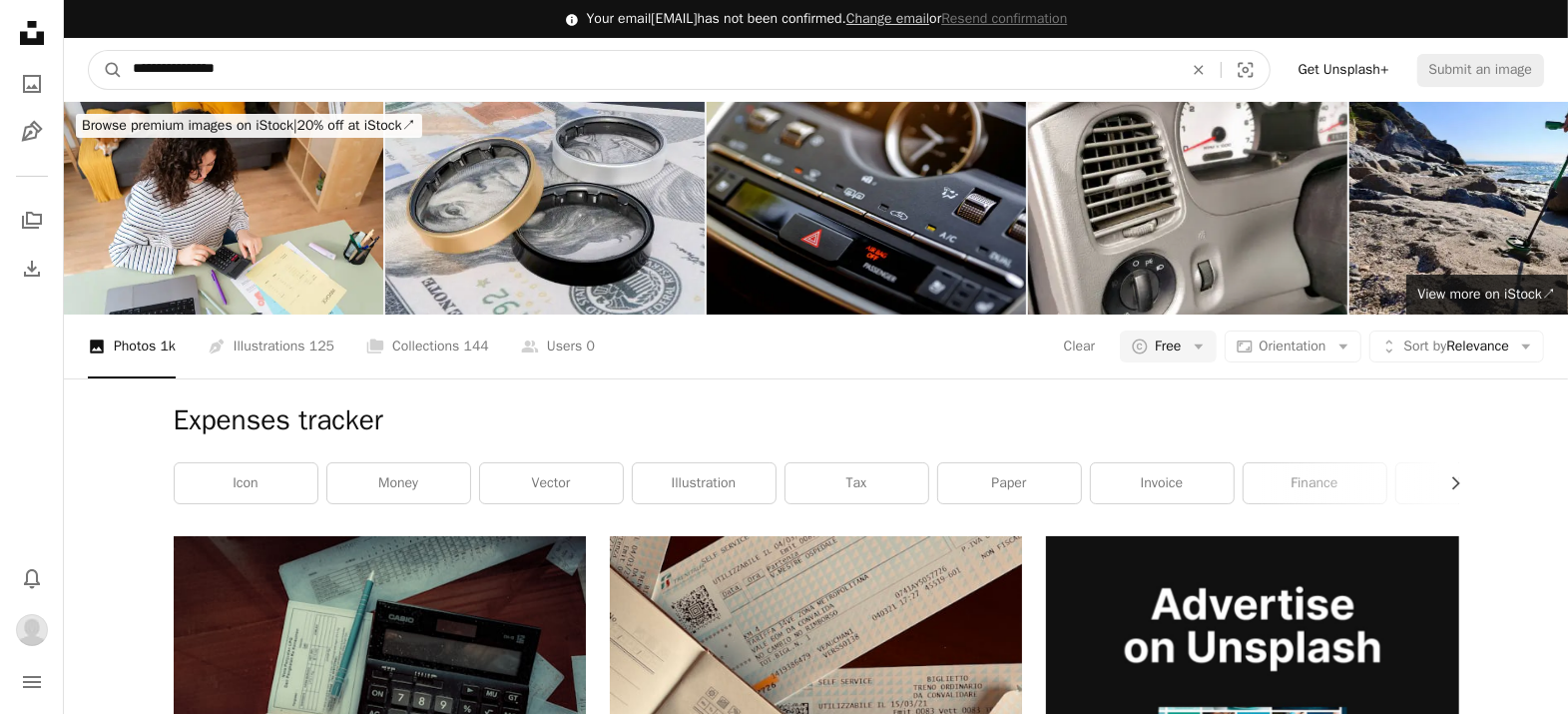 click on "**********" at bounding box center (650, 70) 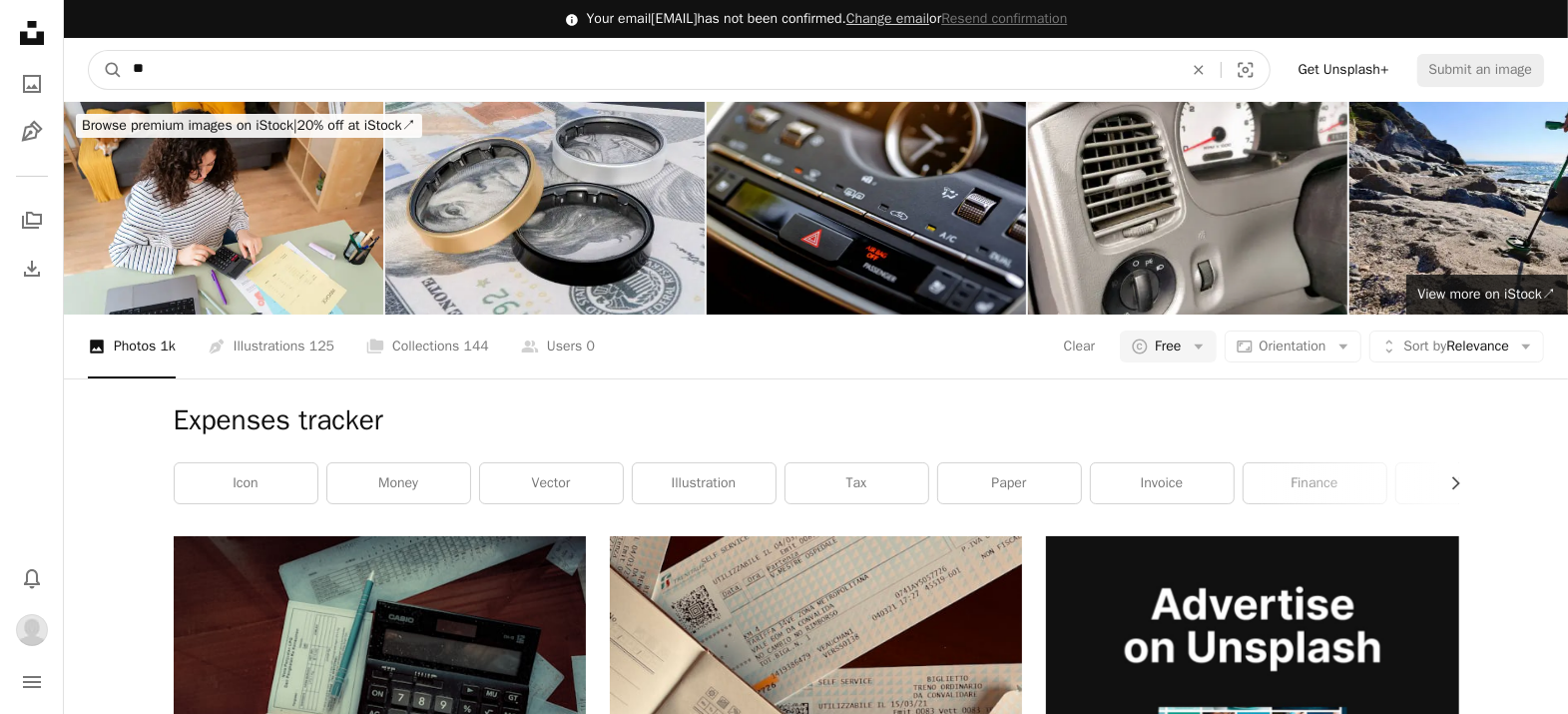 type on "*" 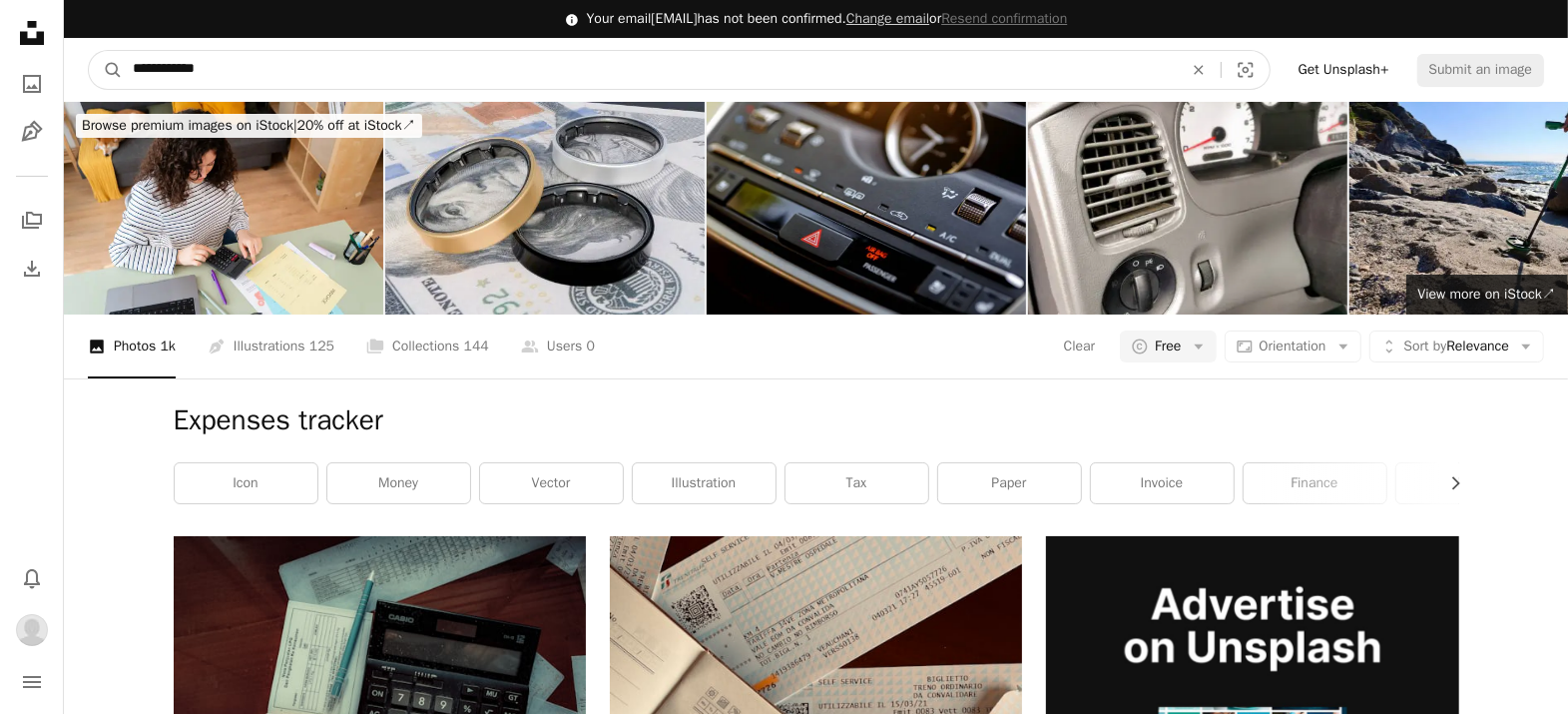 type on "**********" 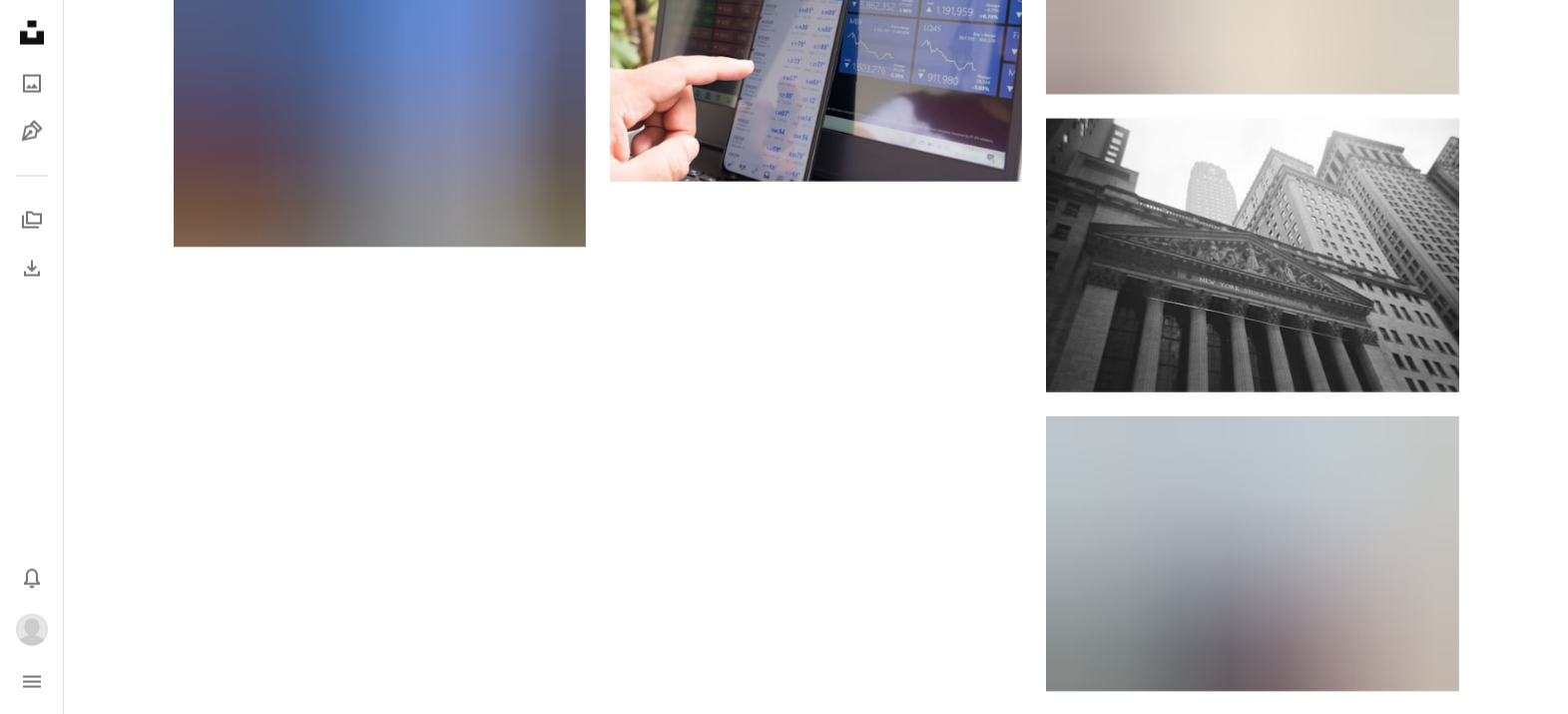 scroll, scrollTop: 2823, scrollLeft: 0, axis: vertical 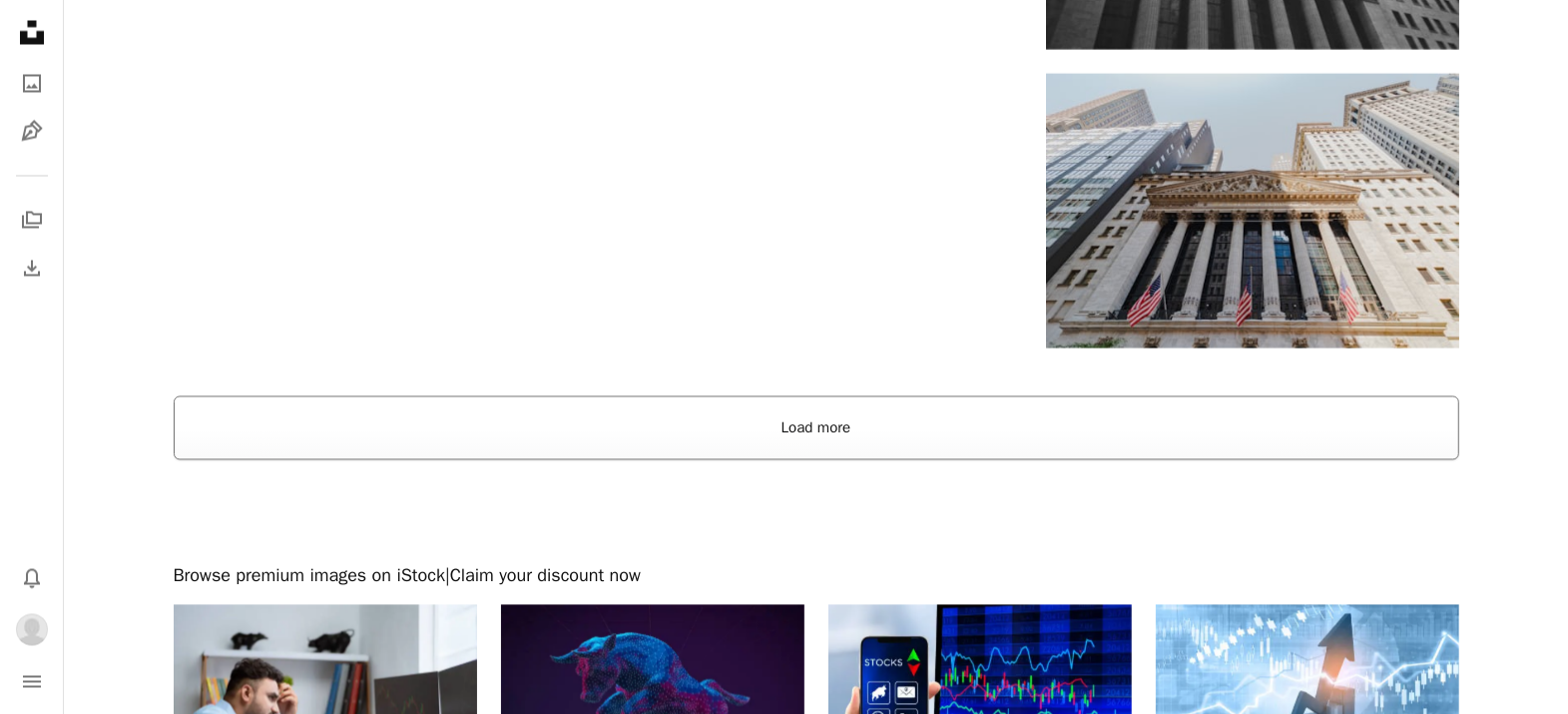 click on "Load more" at bounding box center [816, 428] 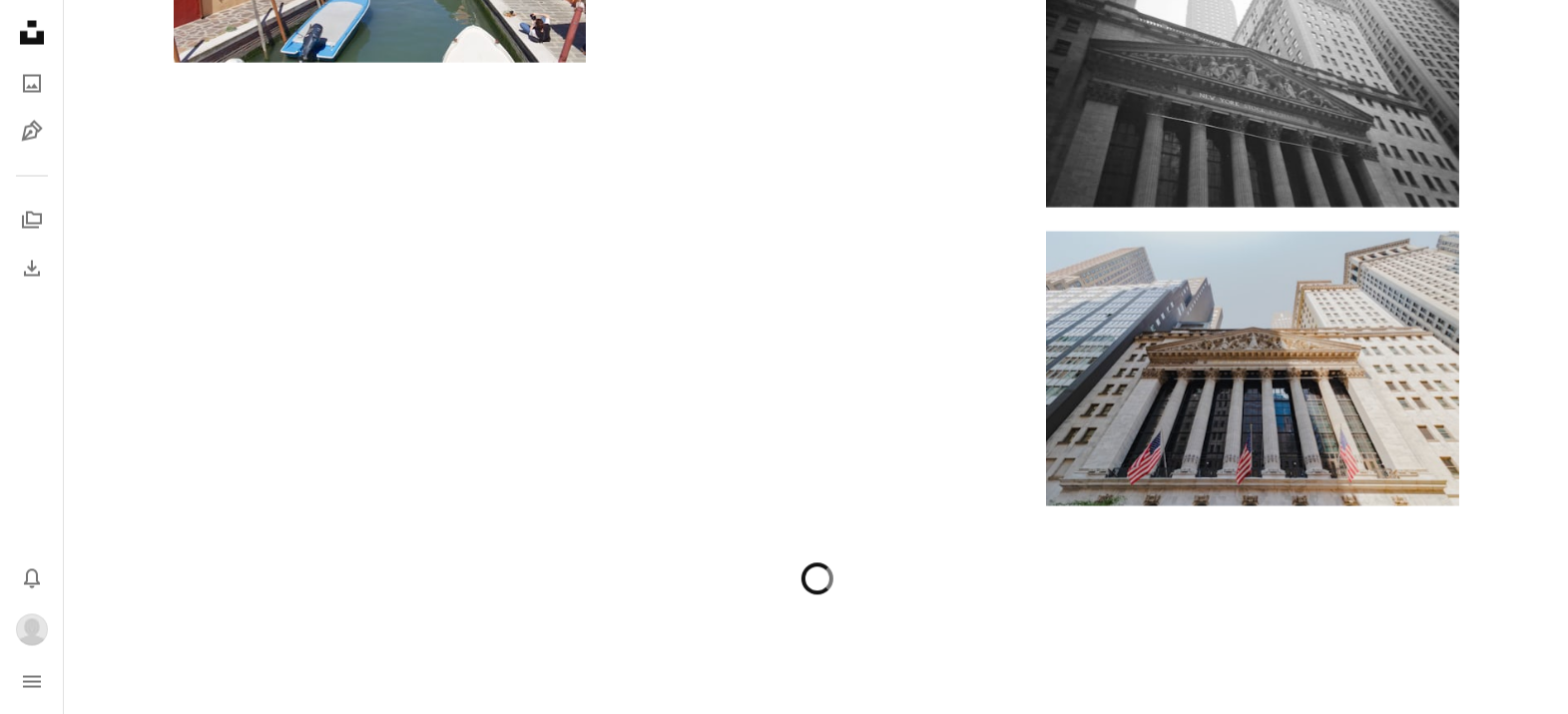scroll, scrollTop: 3638, scrollLeft: 0, axis: vertical 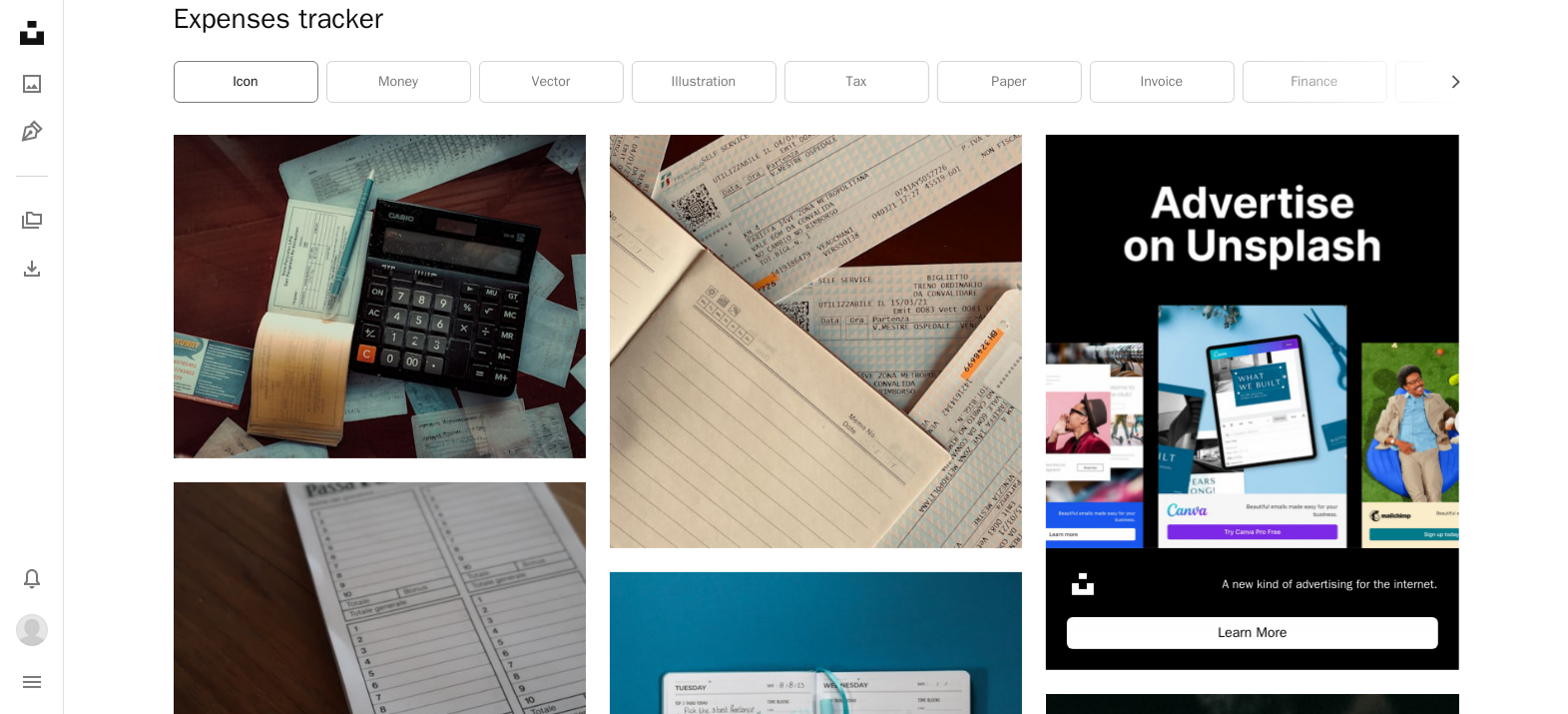 click on "icon" at bounding box center [246, 82] 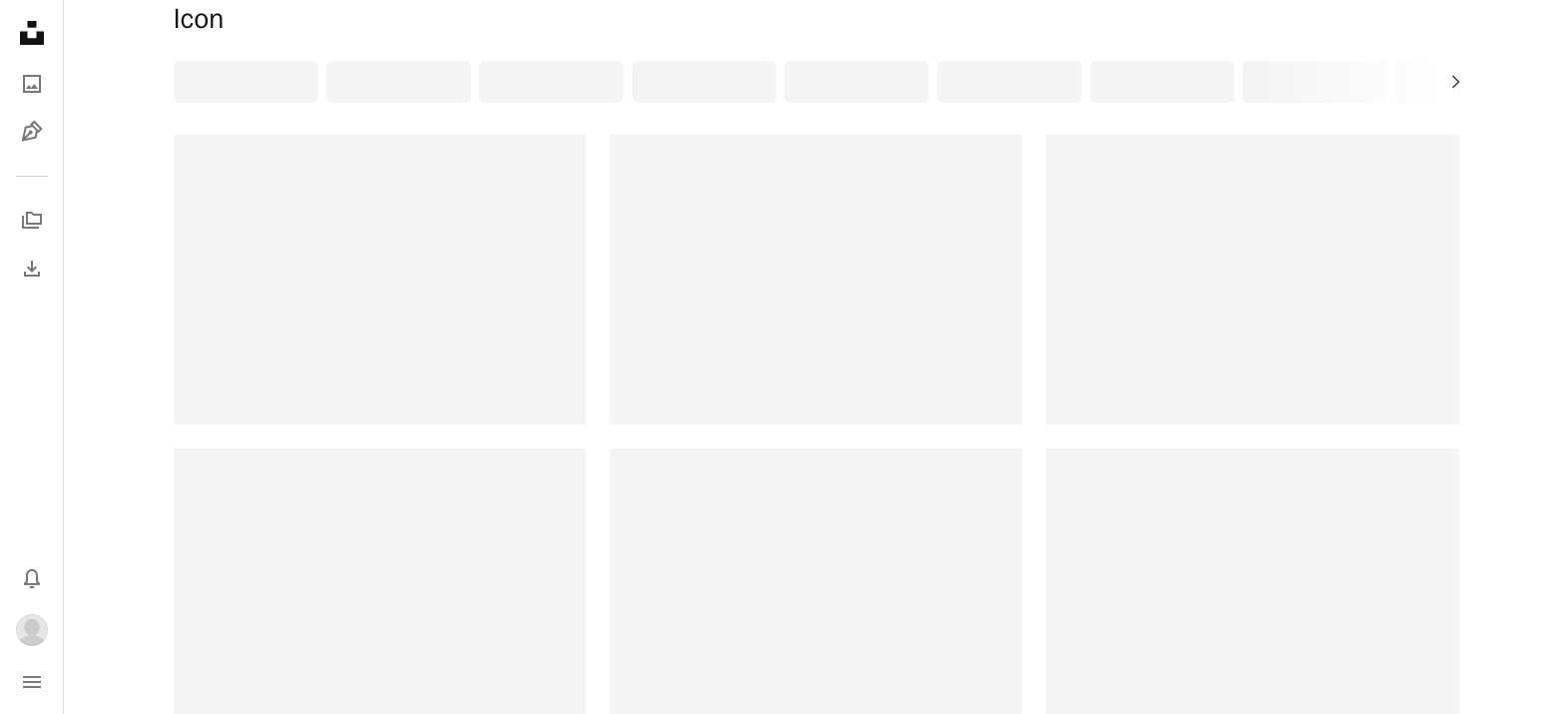 scroll, scrollTop: 0, scrollLeft: 0, axis: both 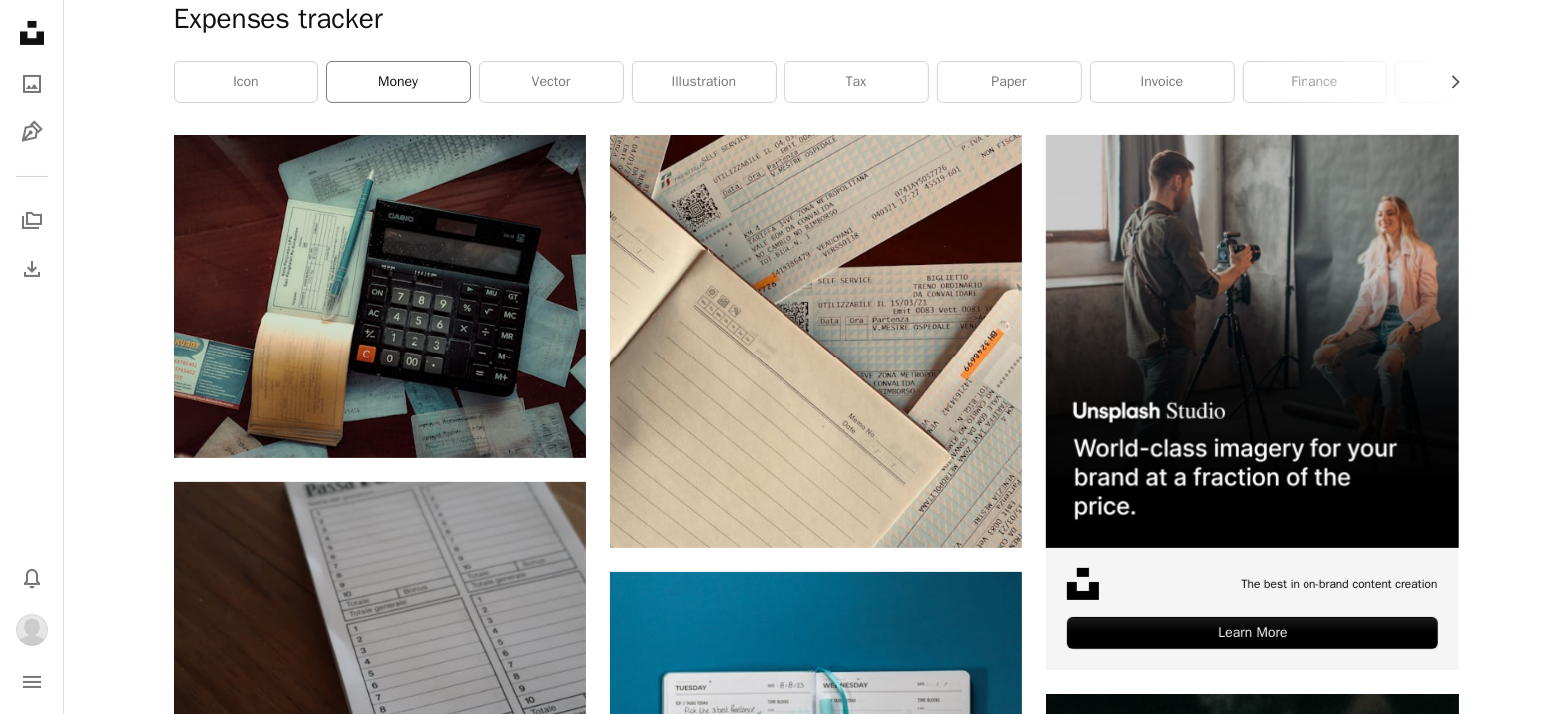 click on "money" at bounding box center [398, 82] 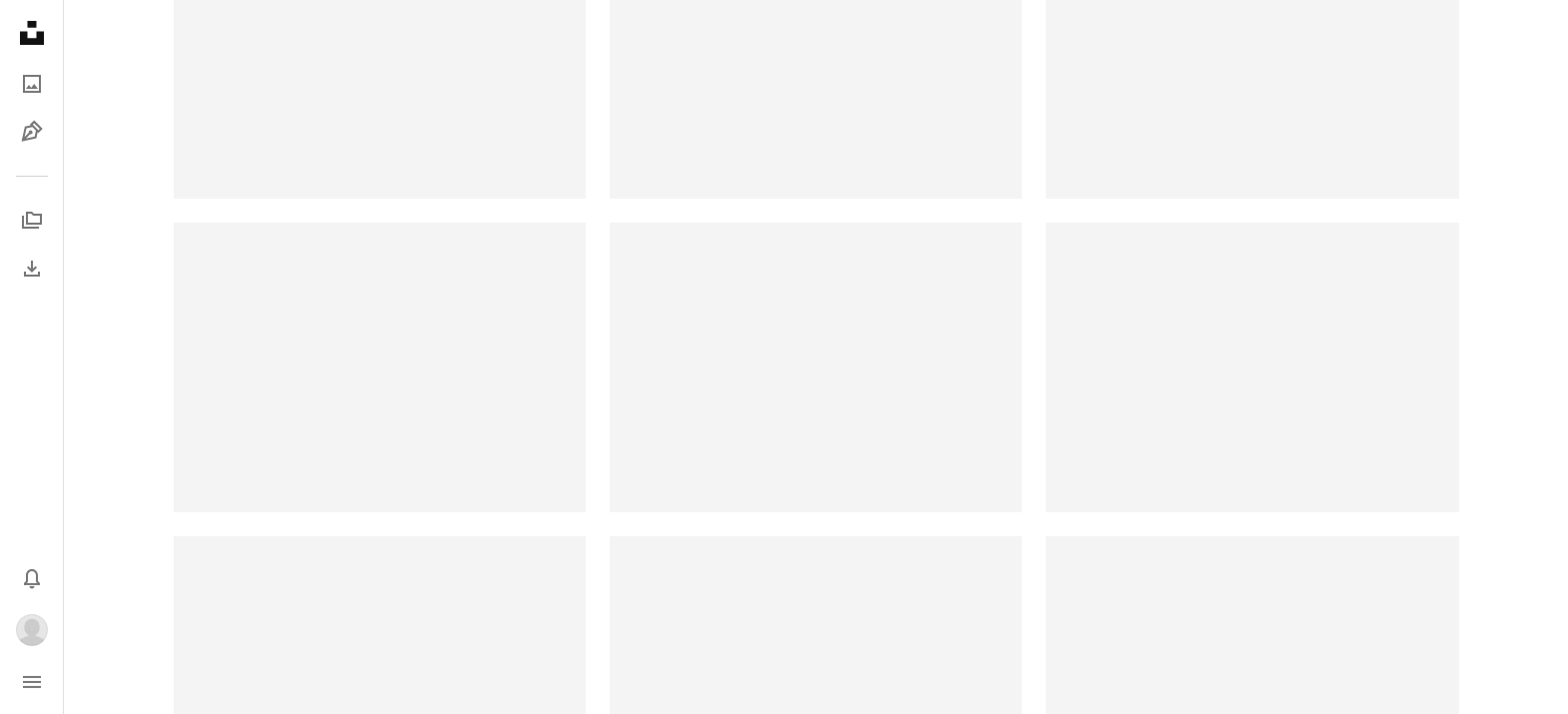 scroll, scrollTop: 0, scrollLeft: 0, axis: both 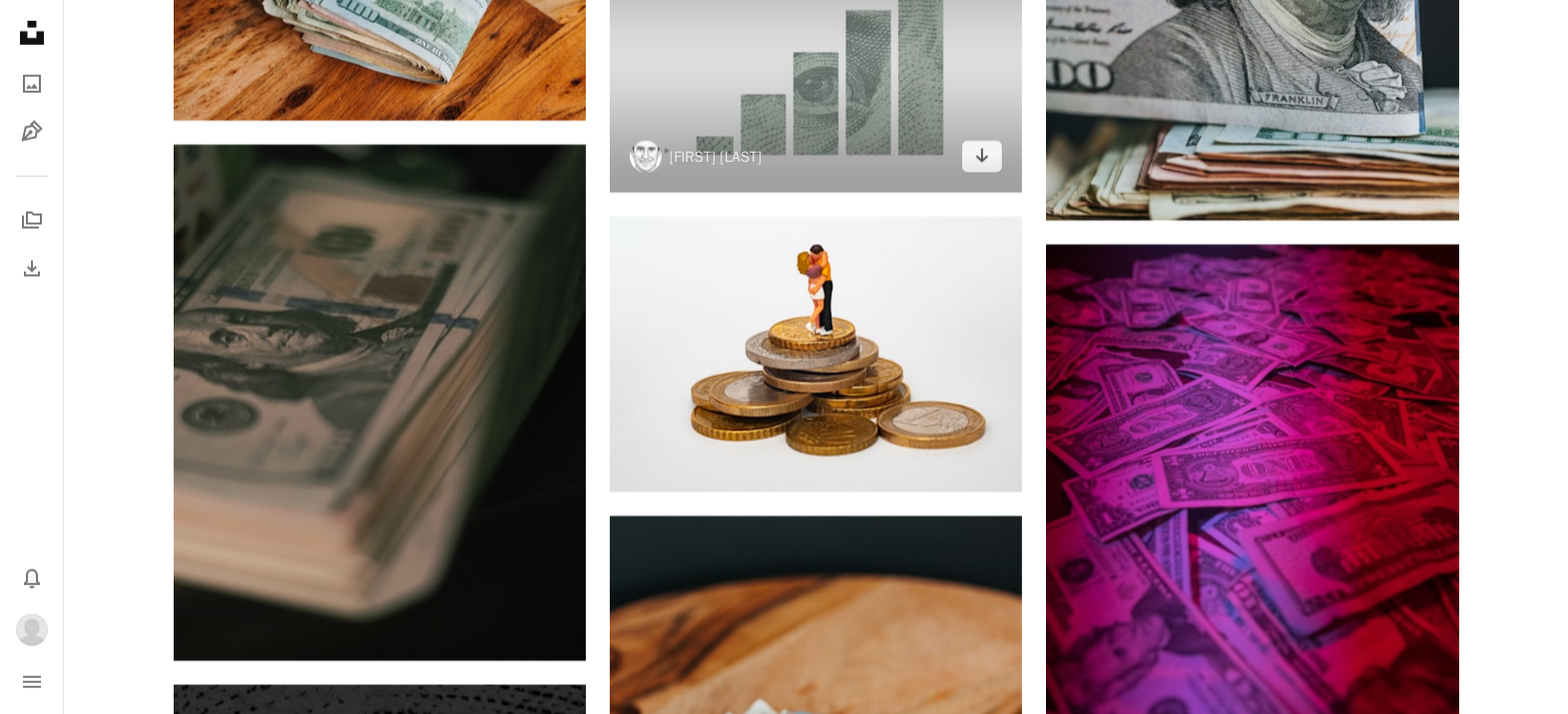 click at bounding box center [815, 62] 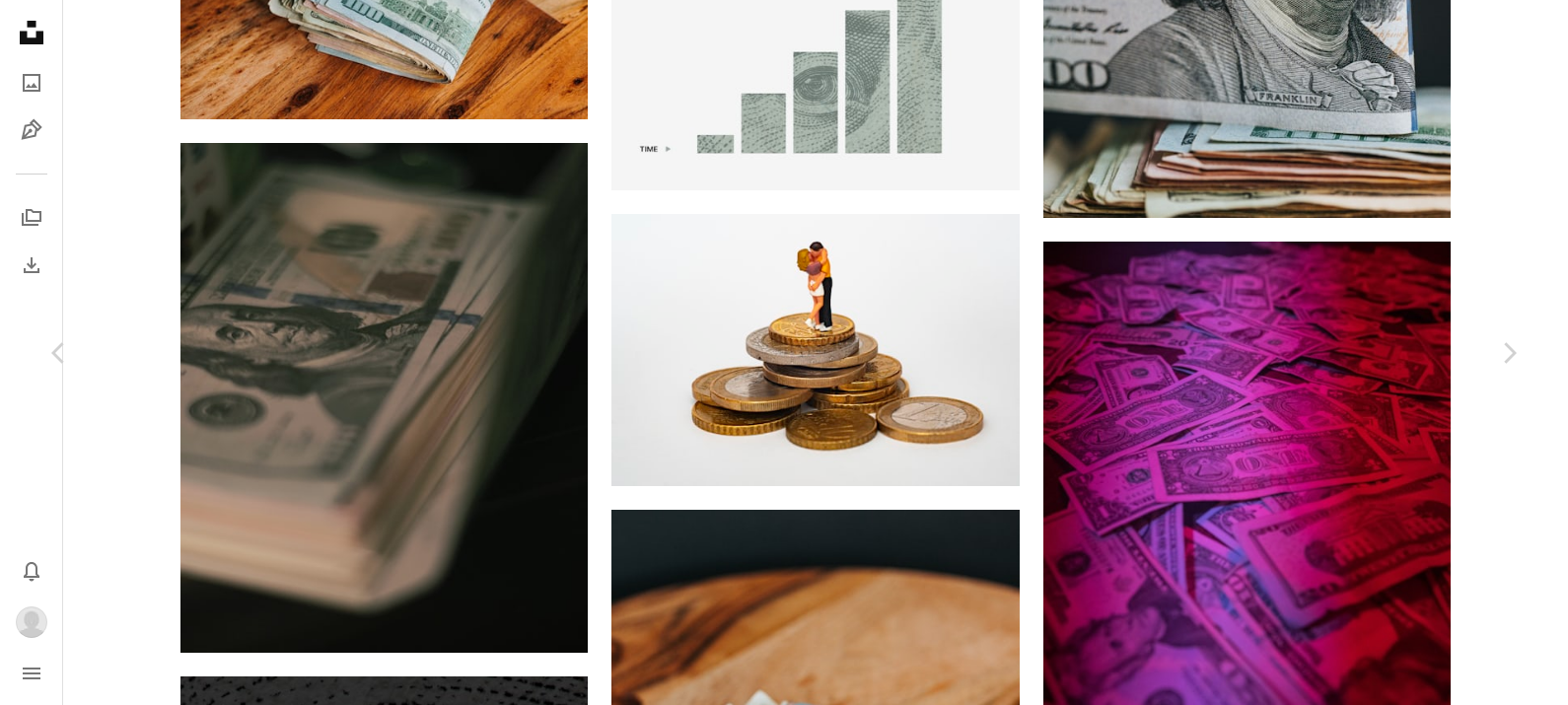 scroll, scrollTop: 617, scrollLeft: 0, axis: vertical 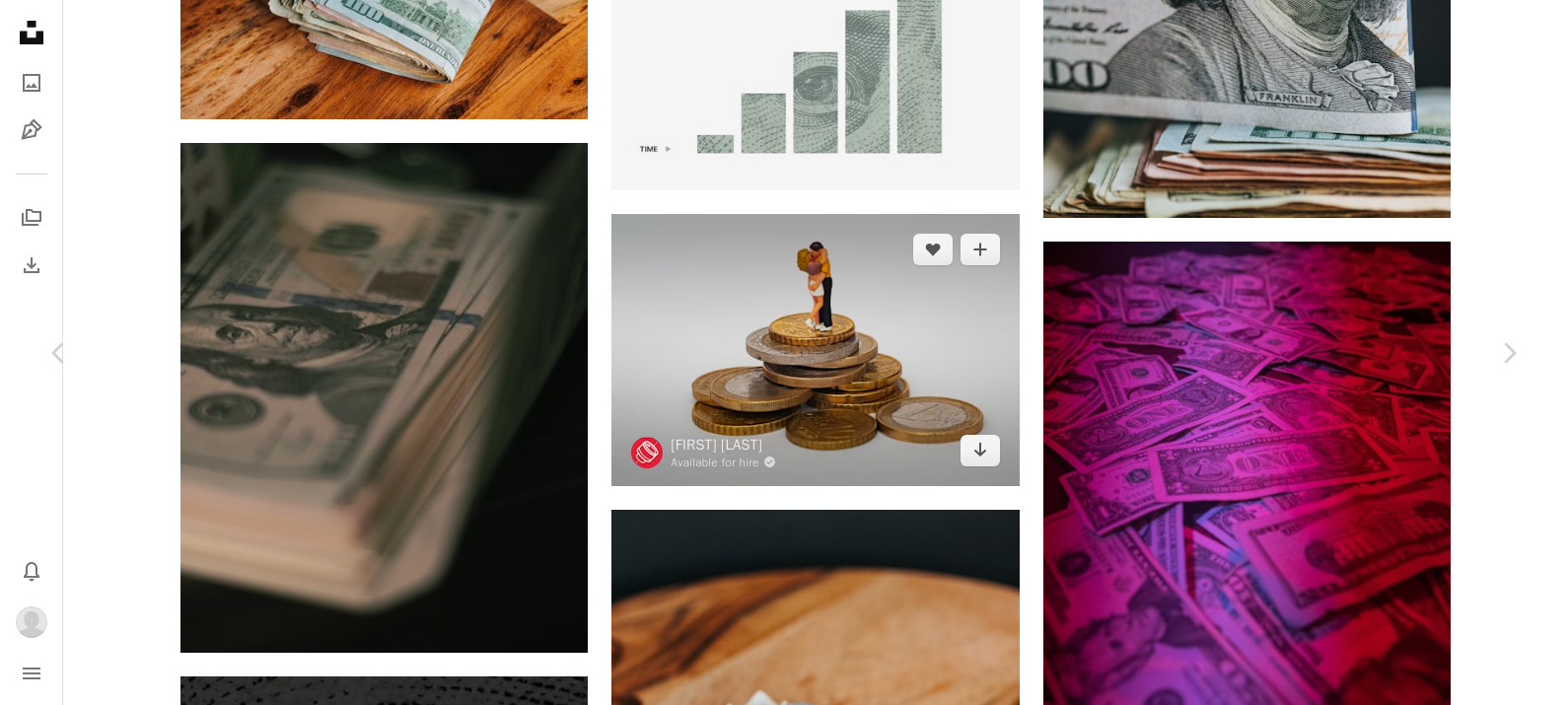 drag, startPoint x: 17, startPoint y: 8, endPoint x: 932, endPoint y: 292, distance: 958.0611 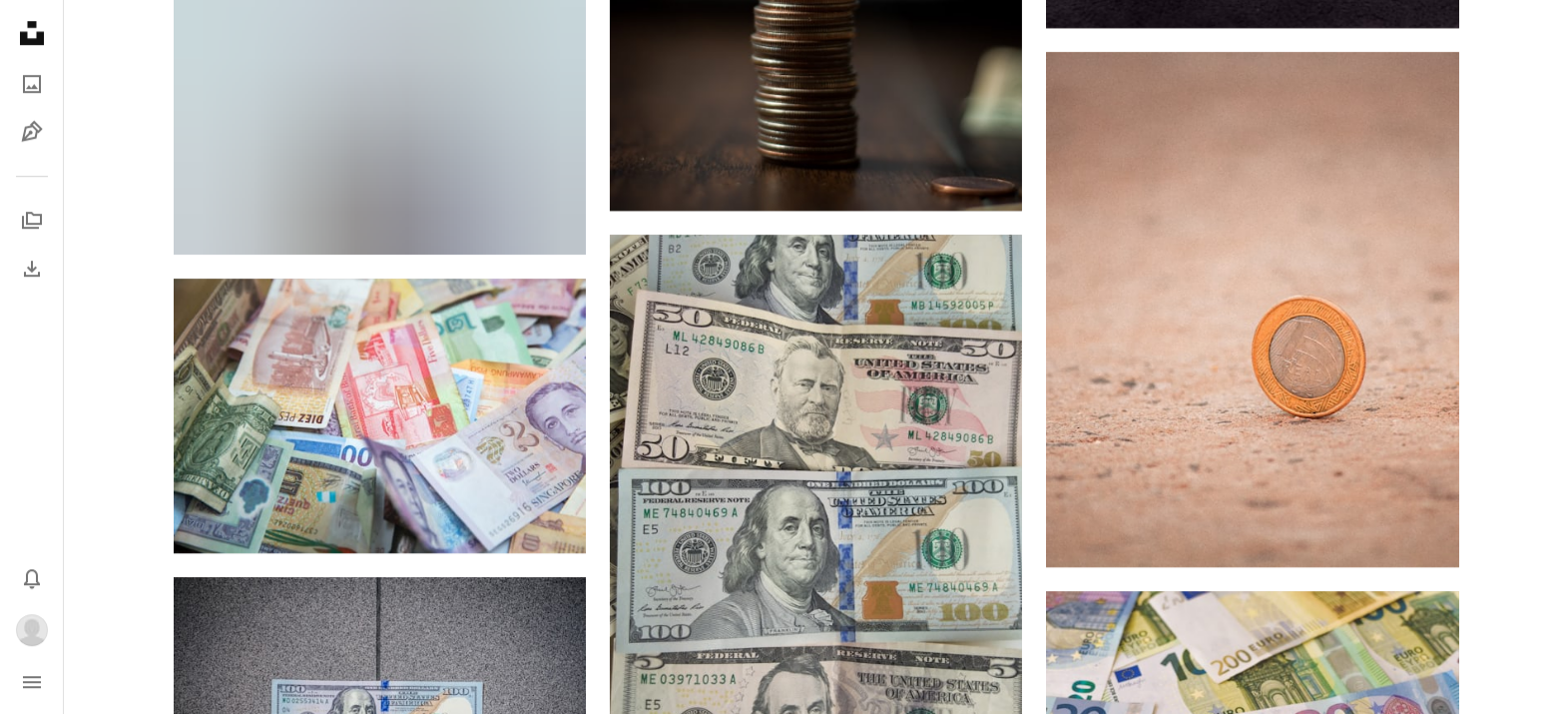 scroll, scrollTop: 11259, scrollLeft: 0, axis: vertical 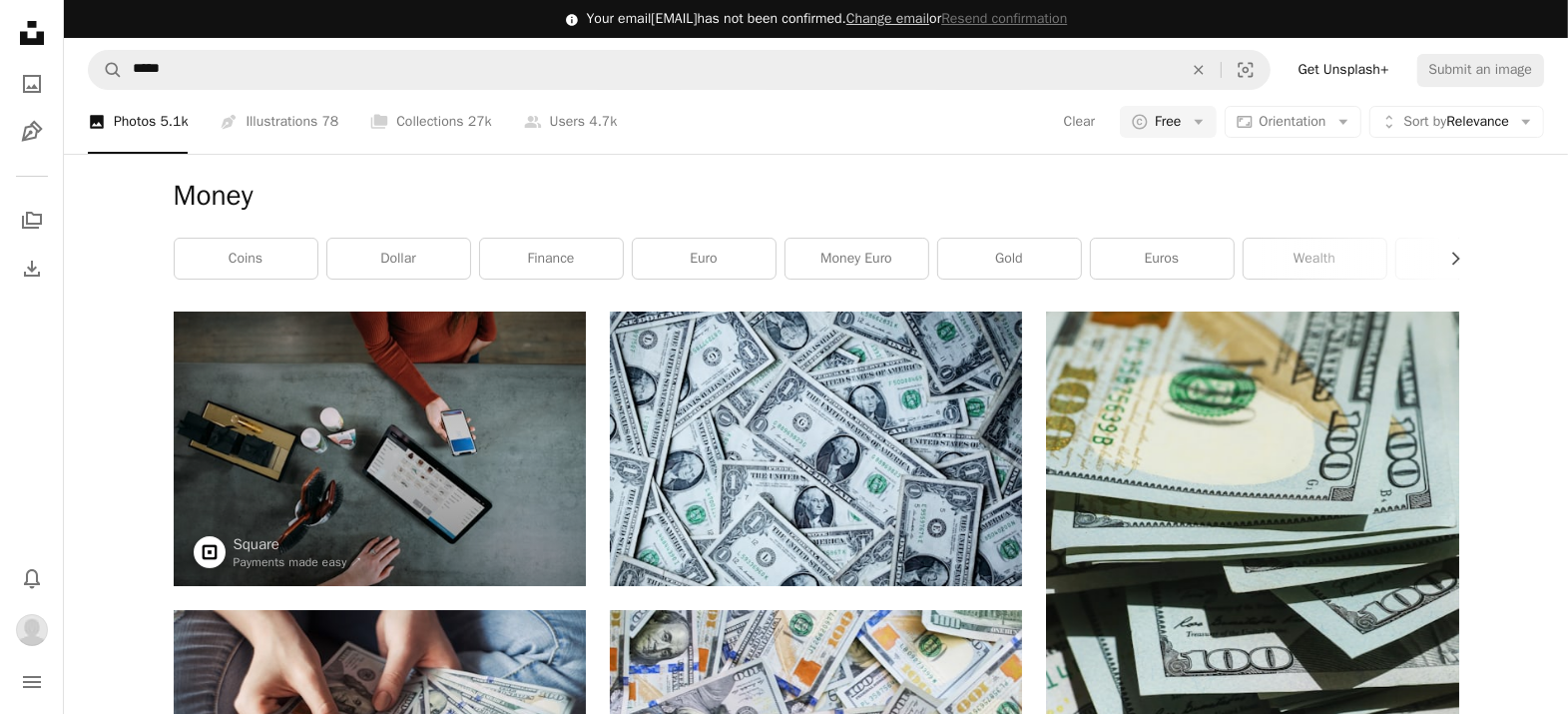 click on "Money" at bounding box center [816, 196] 